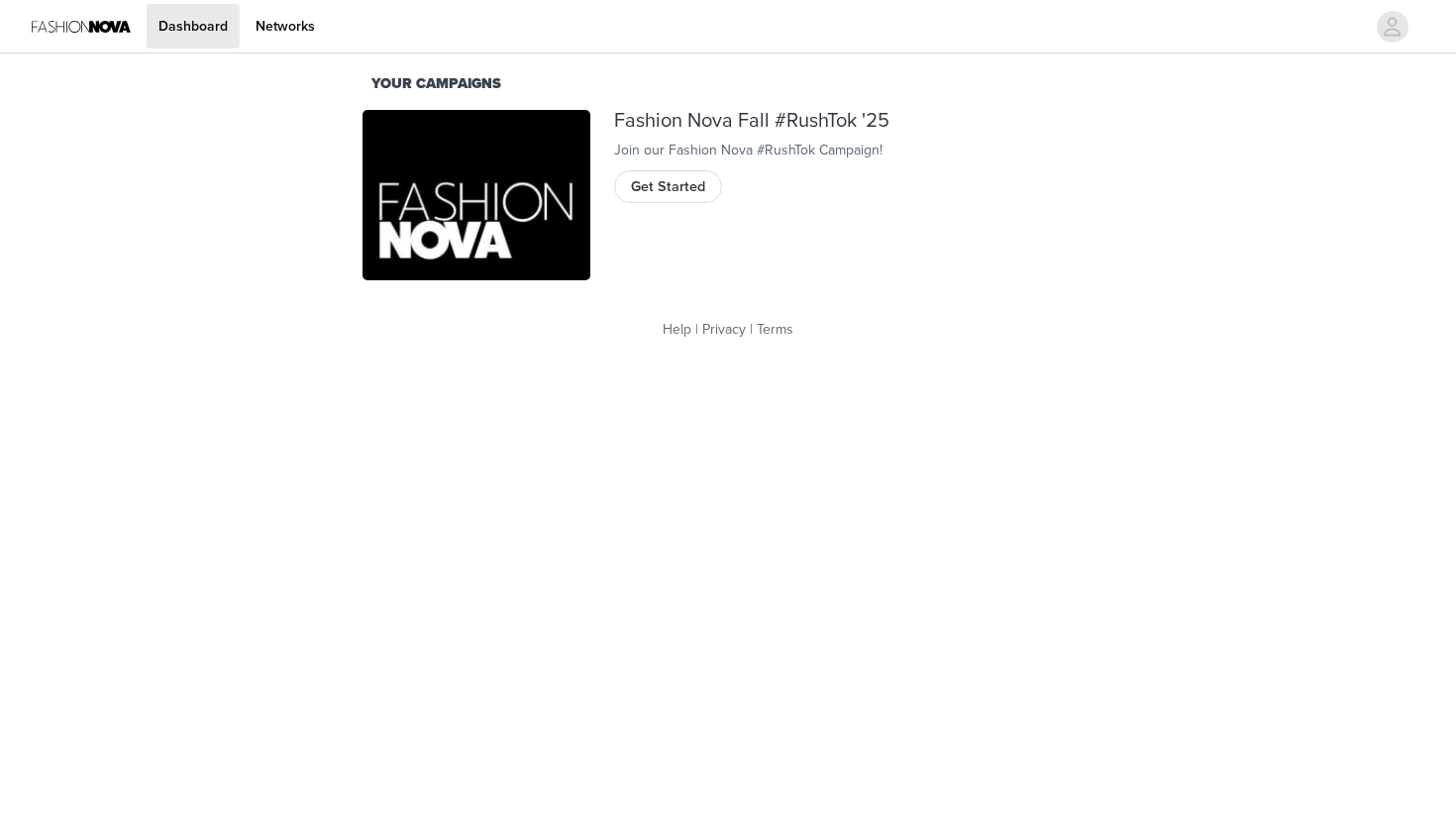 scroll, scrollTop: 0, scrollLeft: 0, axis: both 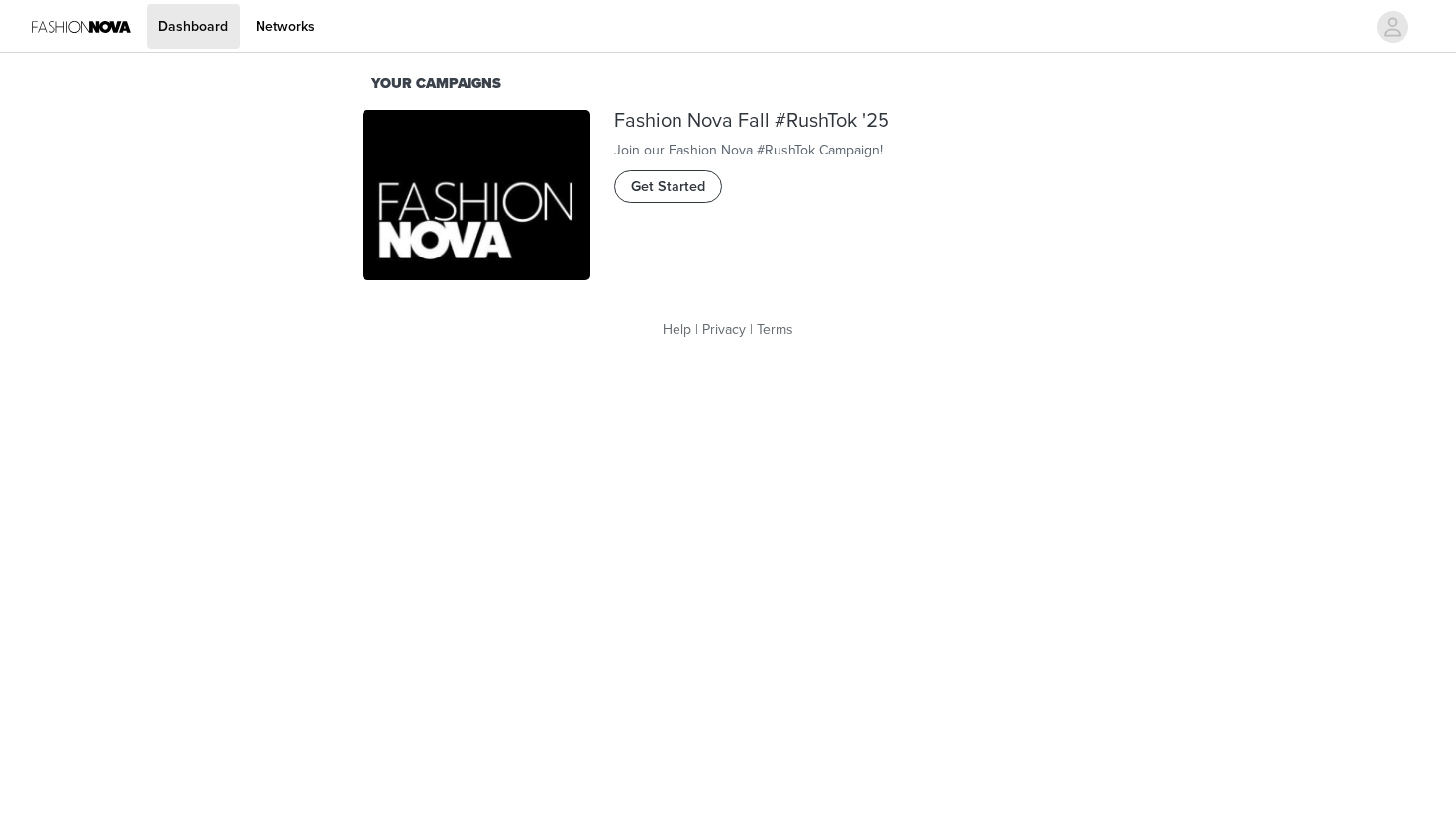 click on "Get Started" at bounding box center [668, 187] 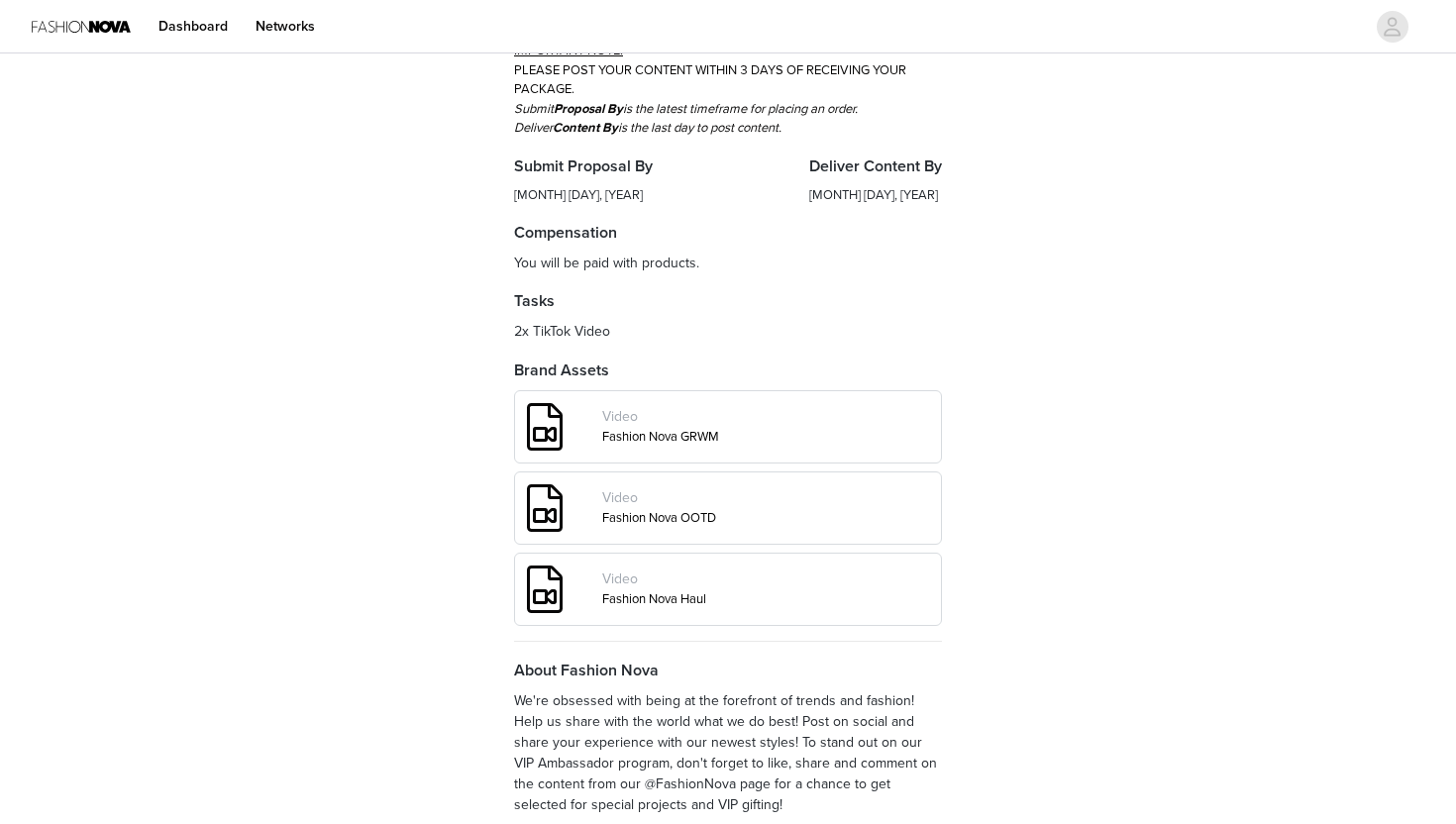 scroll, scrollTop: 683, scrollLeft: 0, axis: vertical 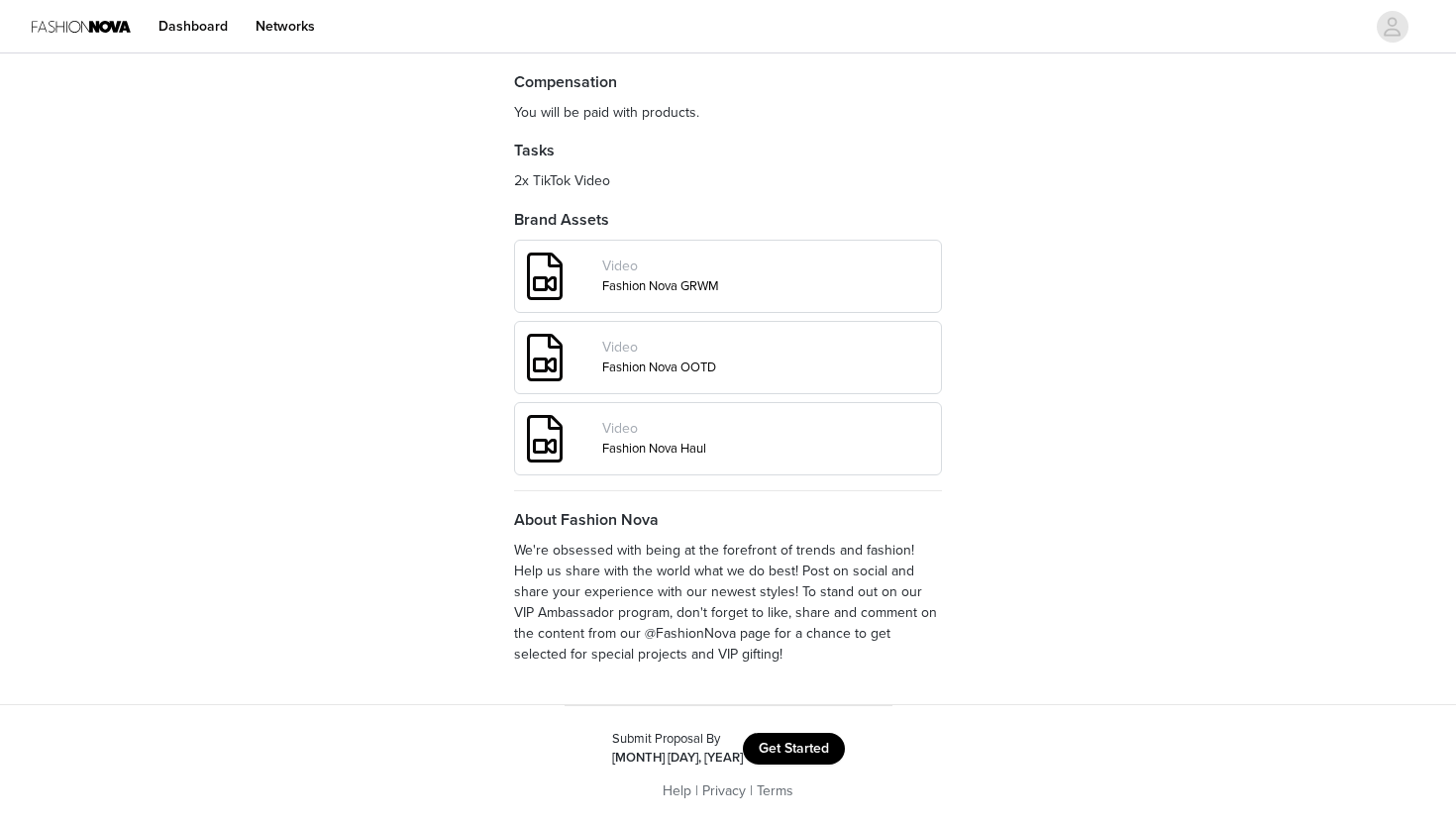 click on "Get Started" at bounding box center (793, 749) 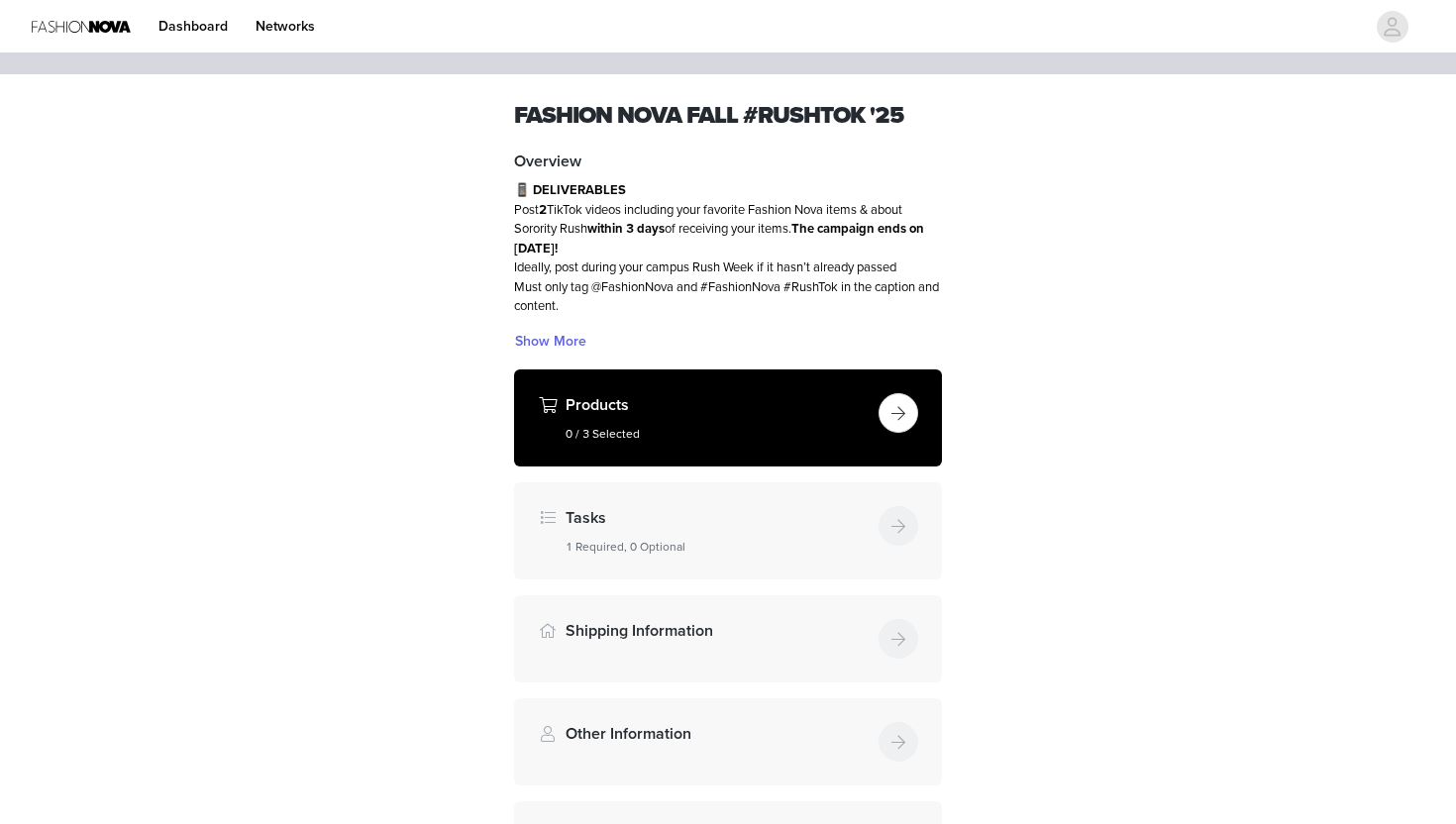 scroll, scrollTop: 34, scrollLeft: 0, axis: vertical 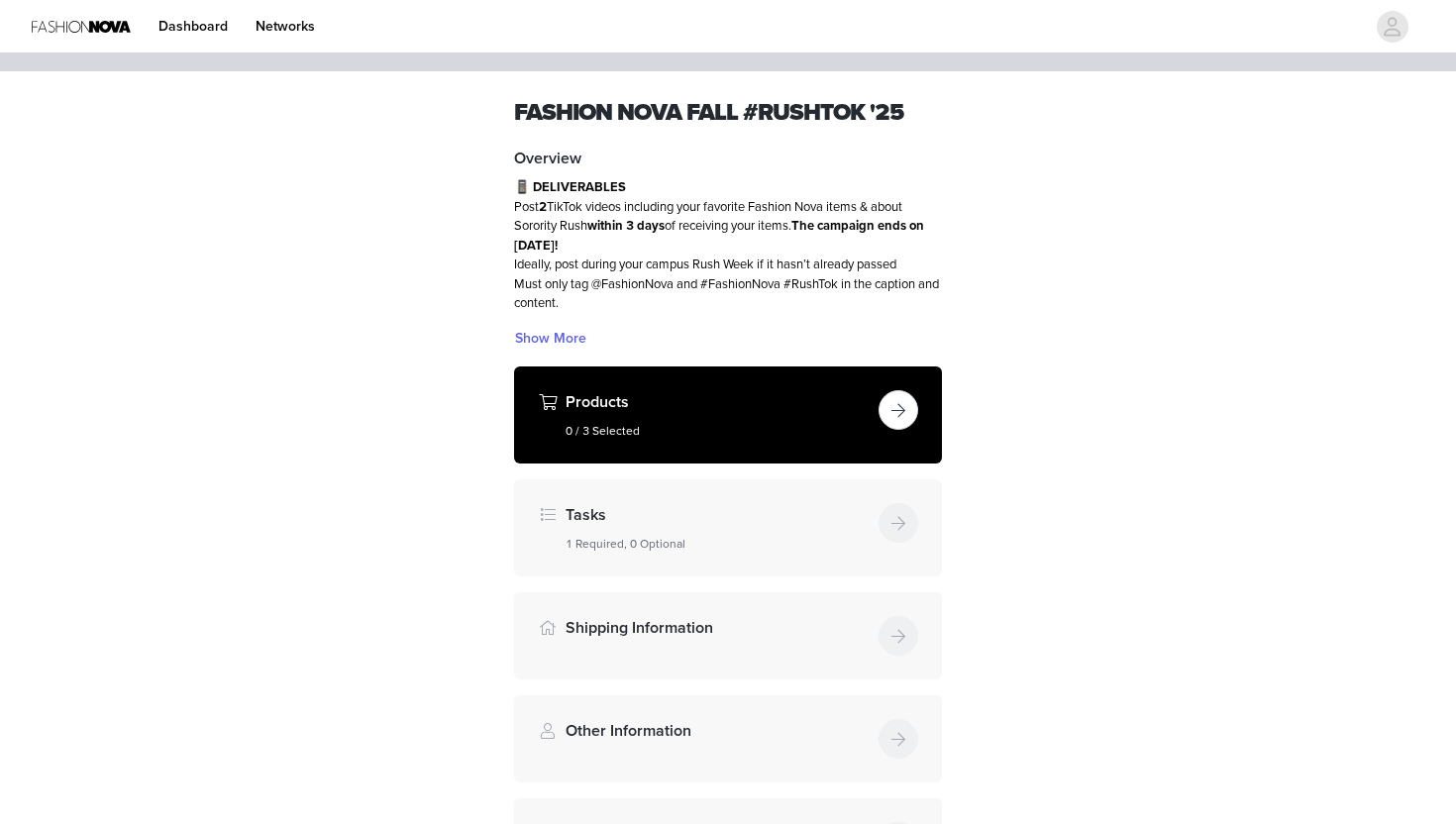 click at bounding box center [898, 410] 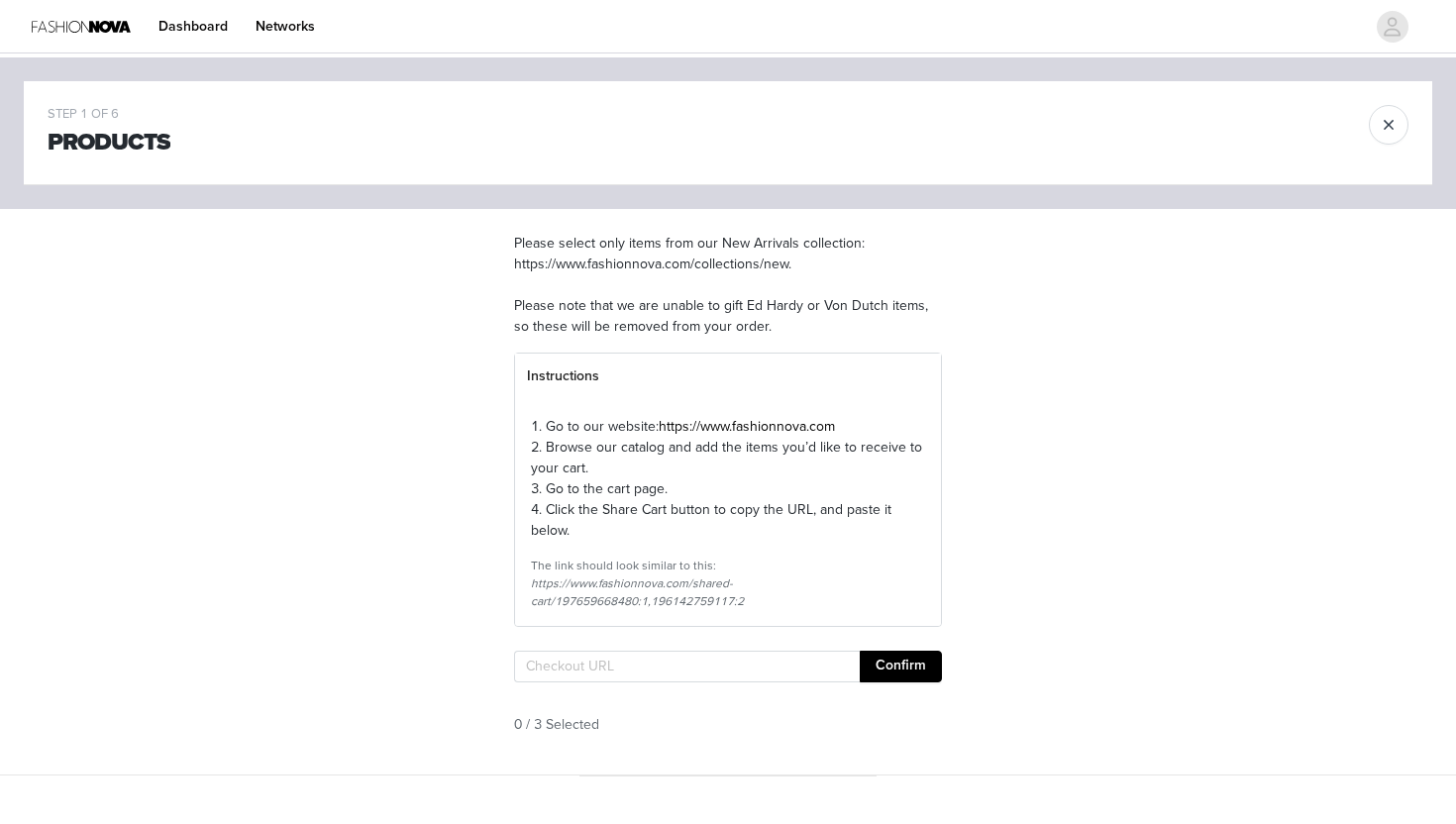 drag, startPoint x: 846, startPoint y: 441, endPoint x: 657, endPoint y: 456, distance: 189.5943 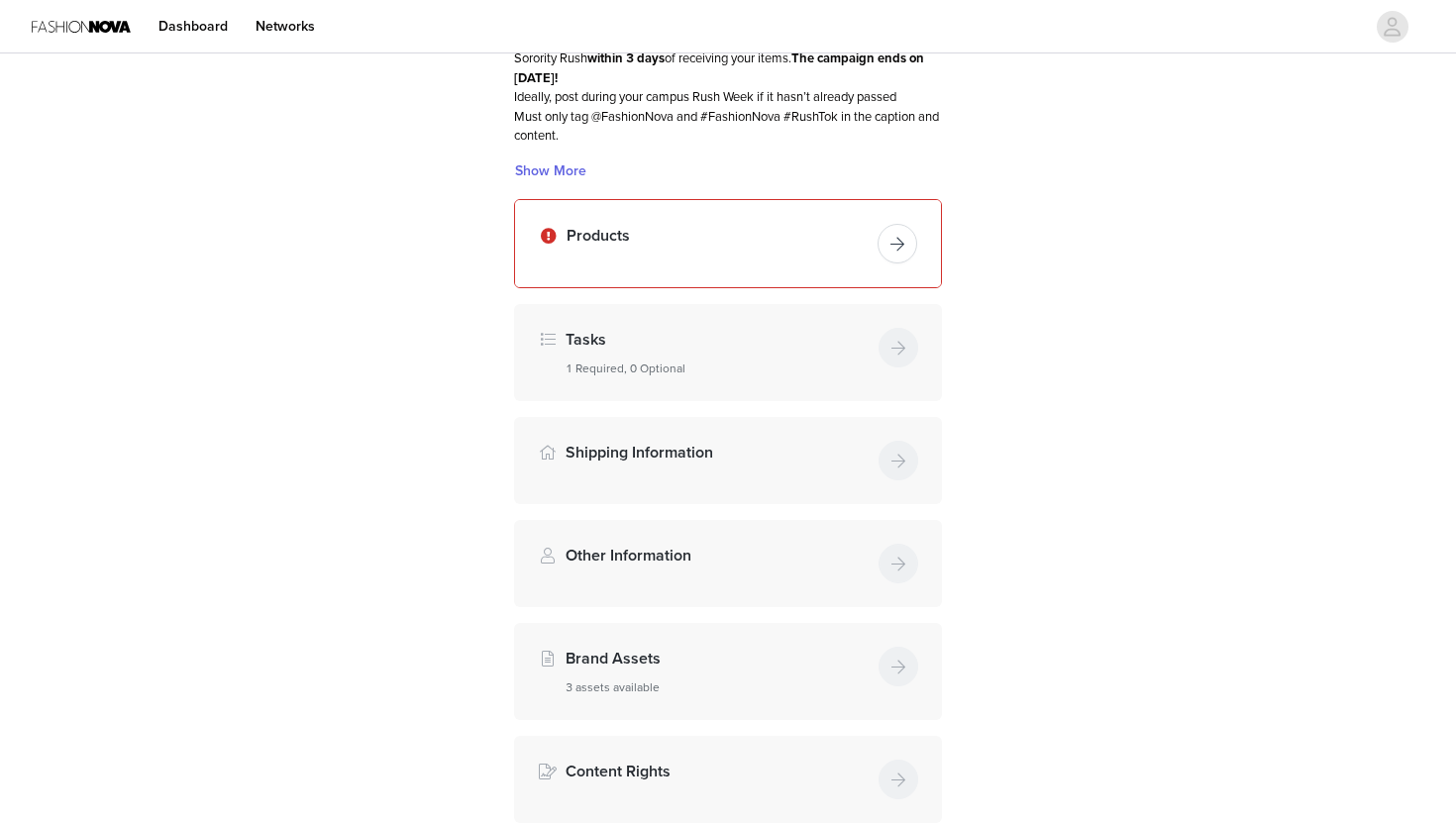scroll, scrollTop: 202, scrollLeft: 0, axis: vertical 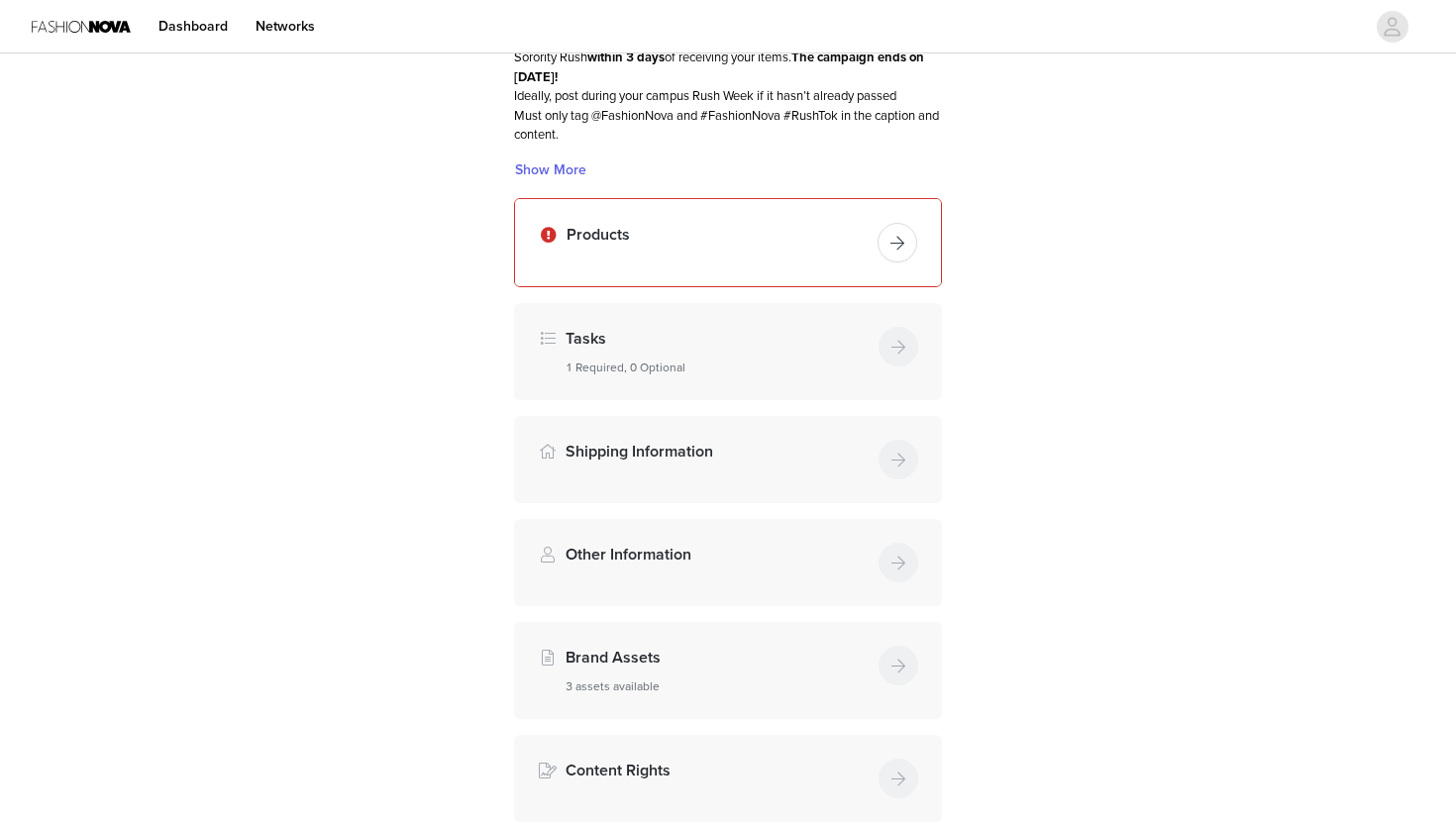 click on "Other Information" at bounding box center [728, 563] 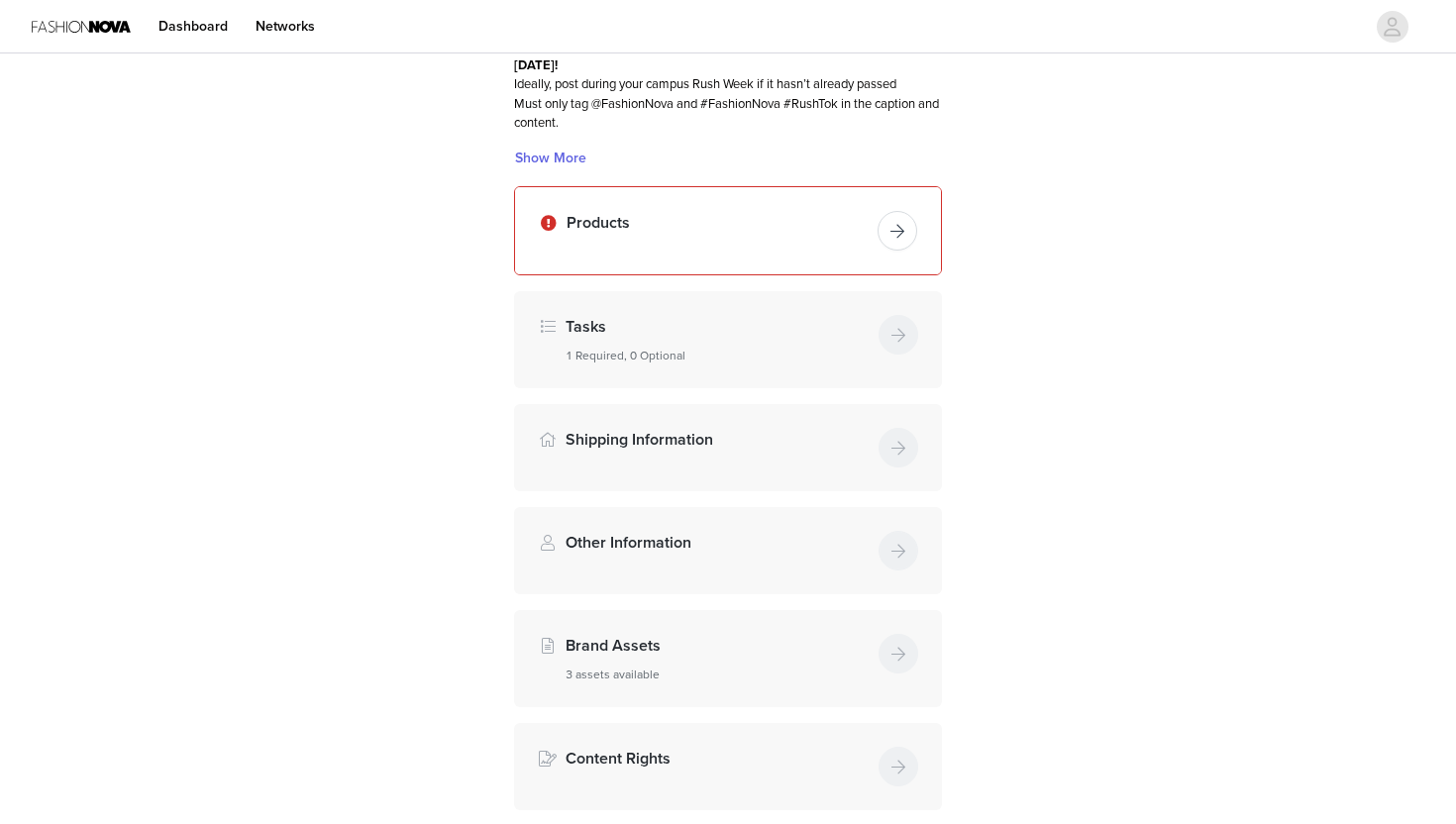 scroll, scrollTop: 164, scrollLeft: 0, axis: vertical 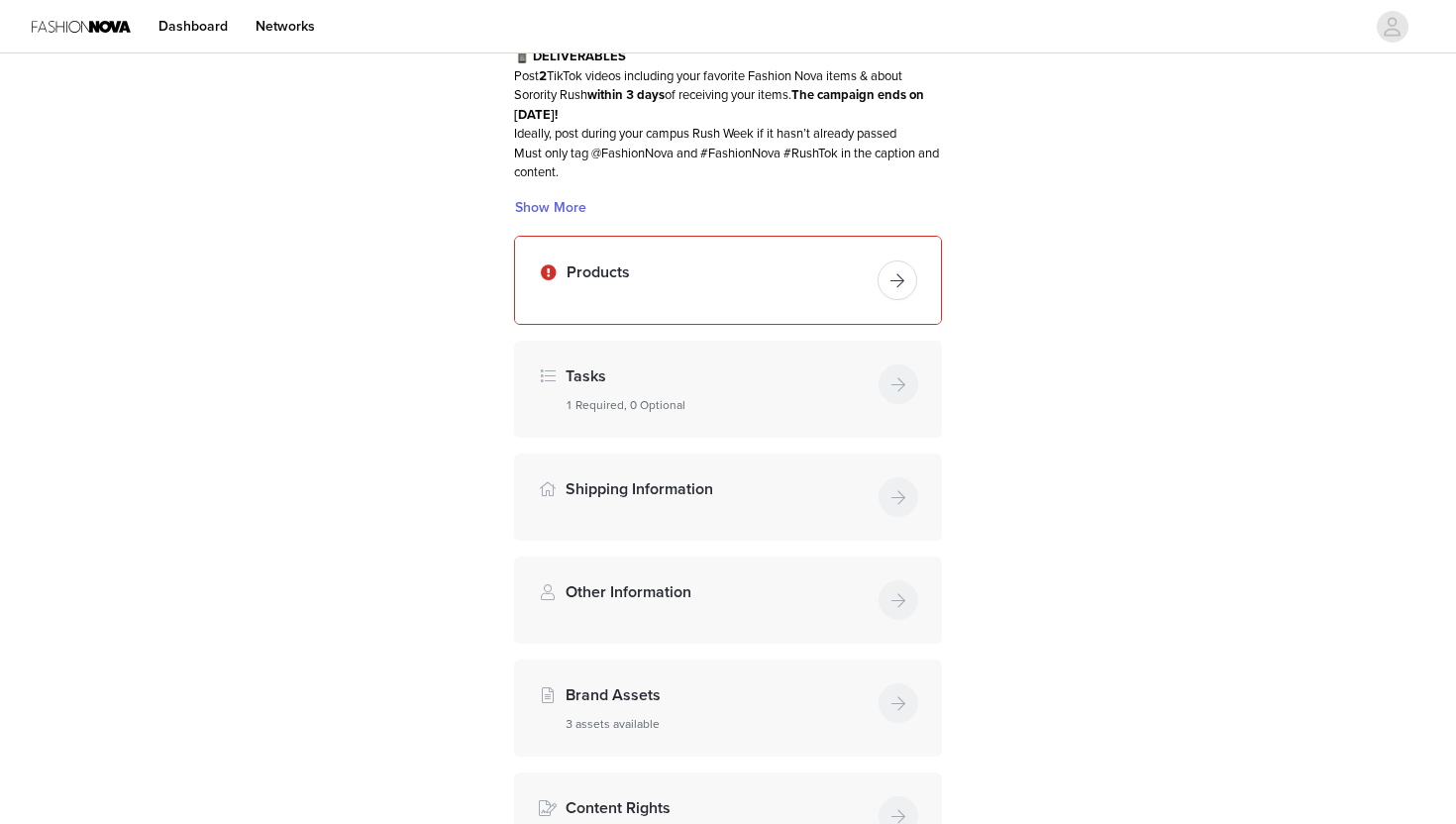 click at bounding box center (897, 280) 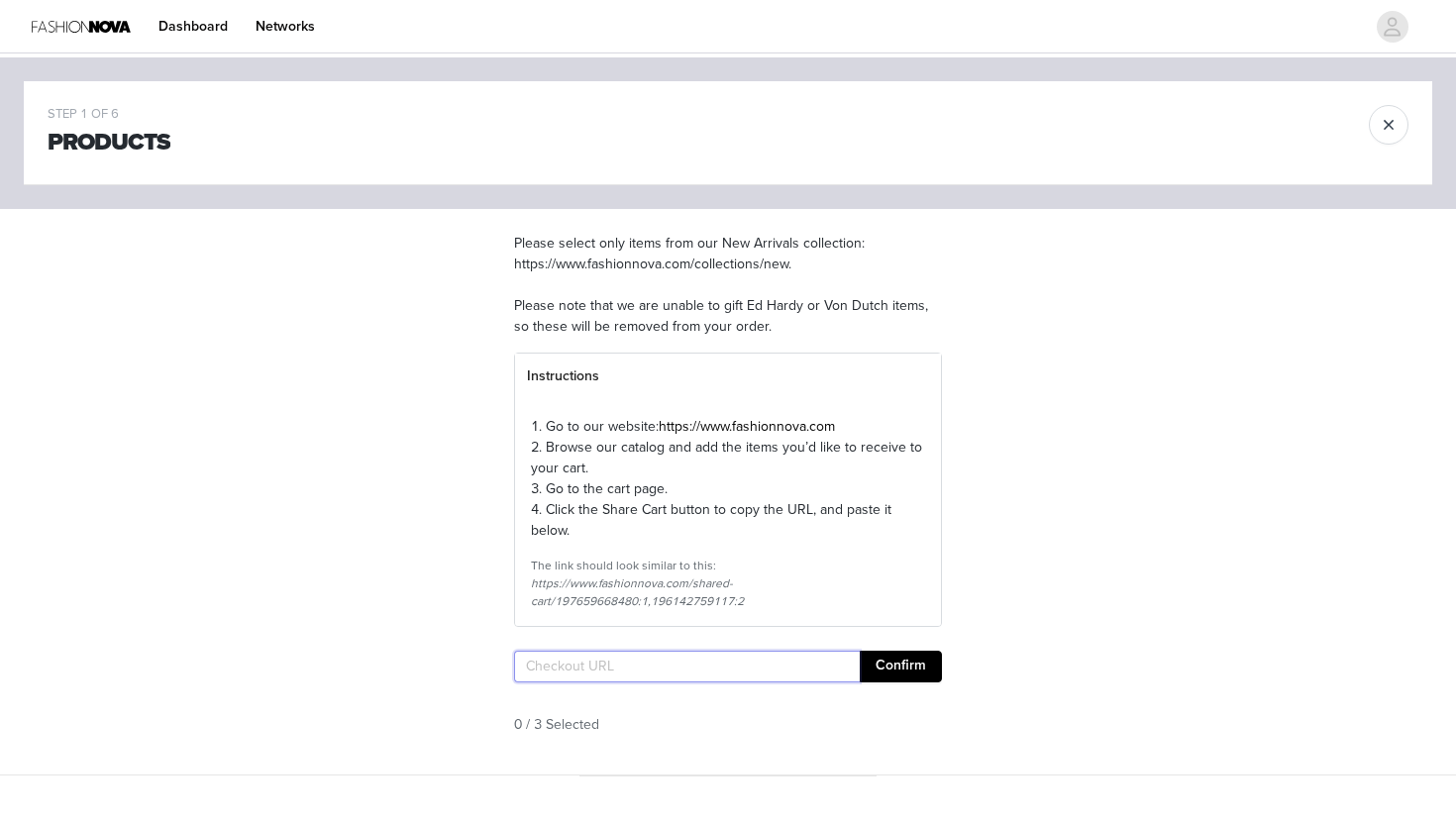 click at bounding box center (686, 667) 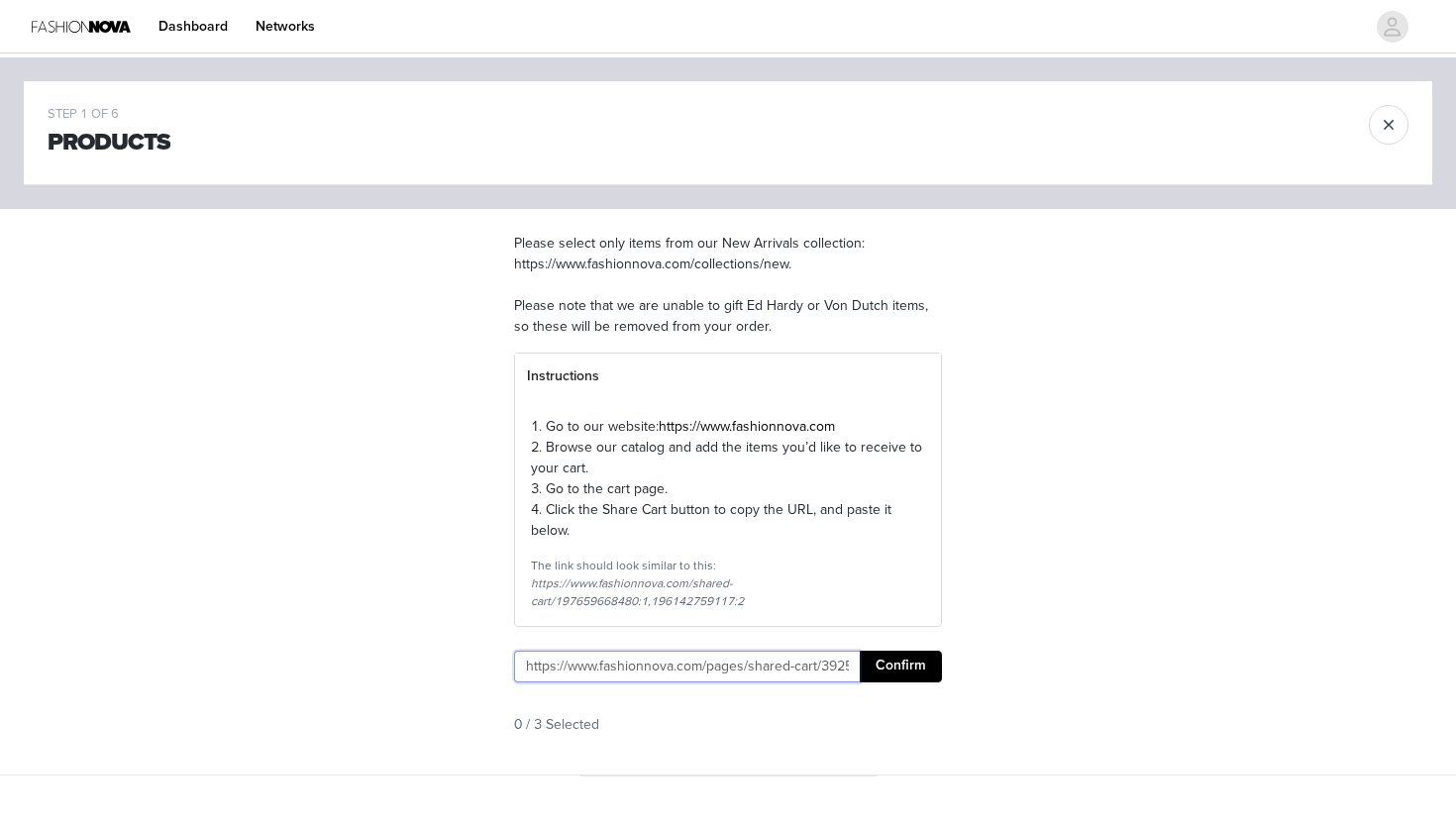 scroll, scrollTop: 0, scrollLeft: 360, axis: horizontal 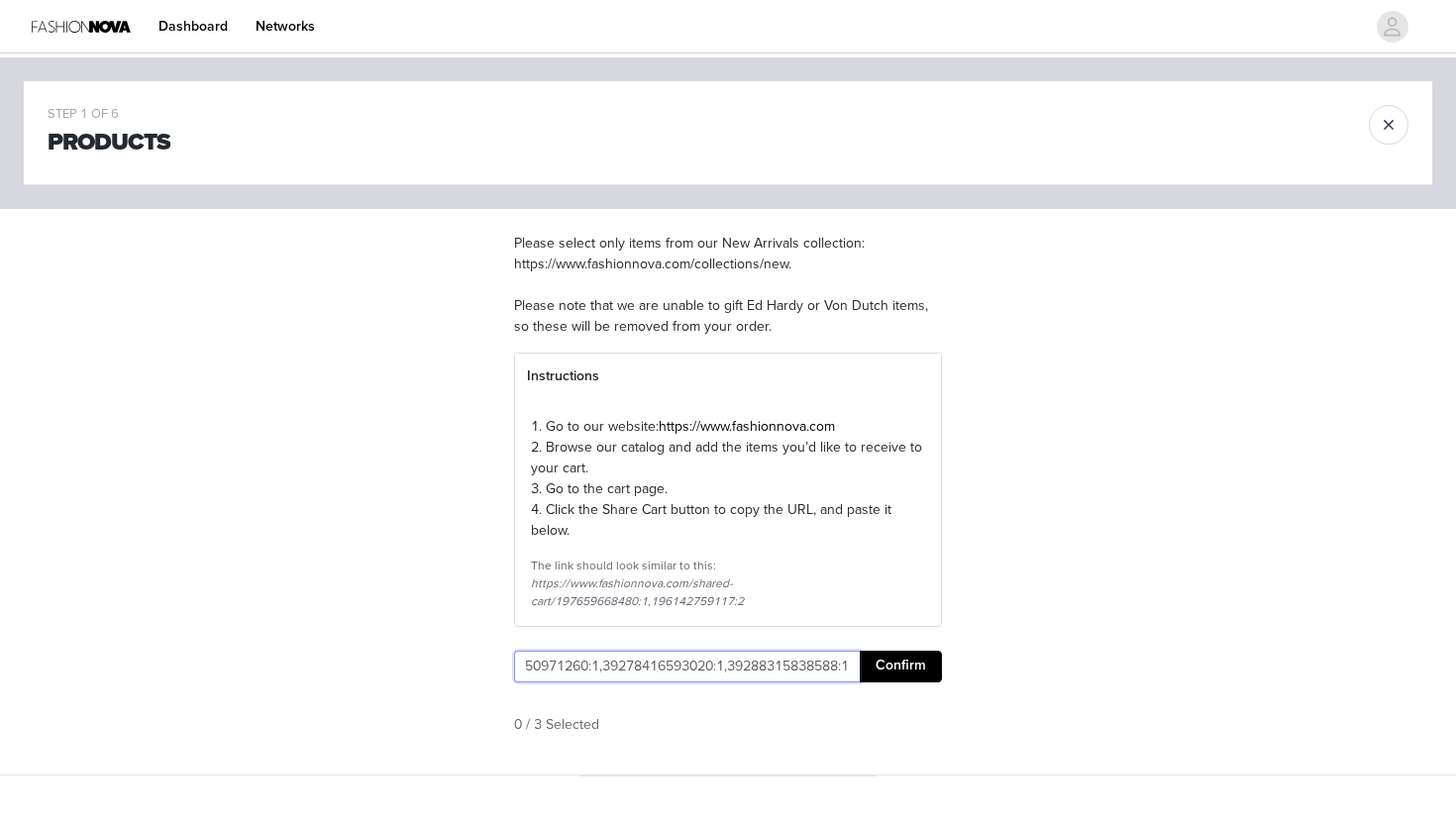 type on "https://www.fashionnova.com/pages/shared-cart/39257450971260:1,39278416593020:1,39288315838588:1" 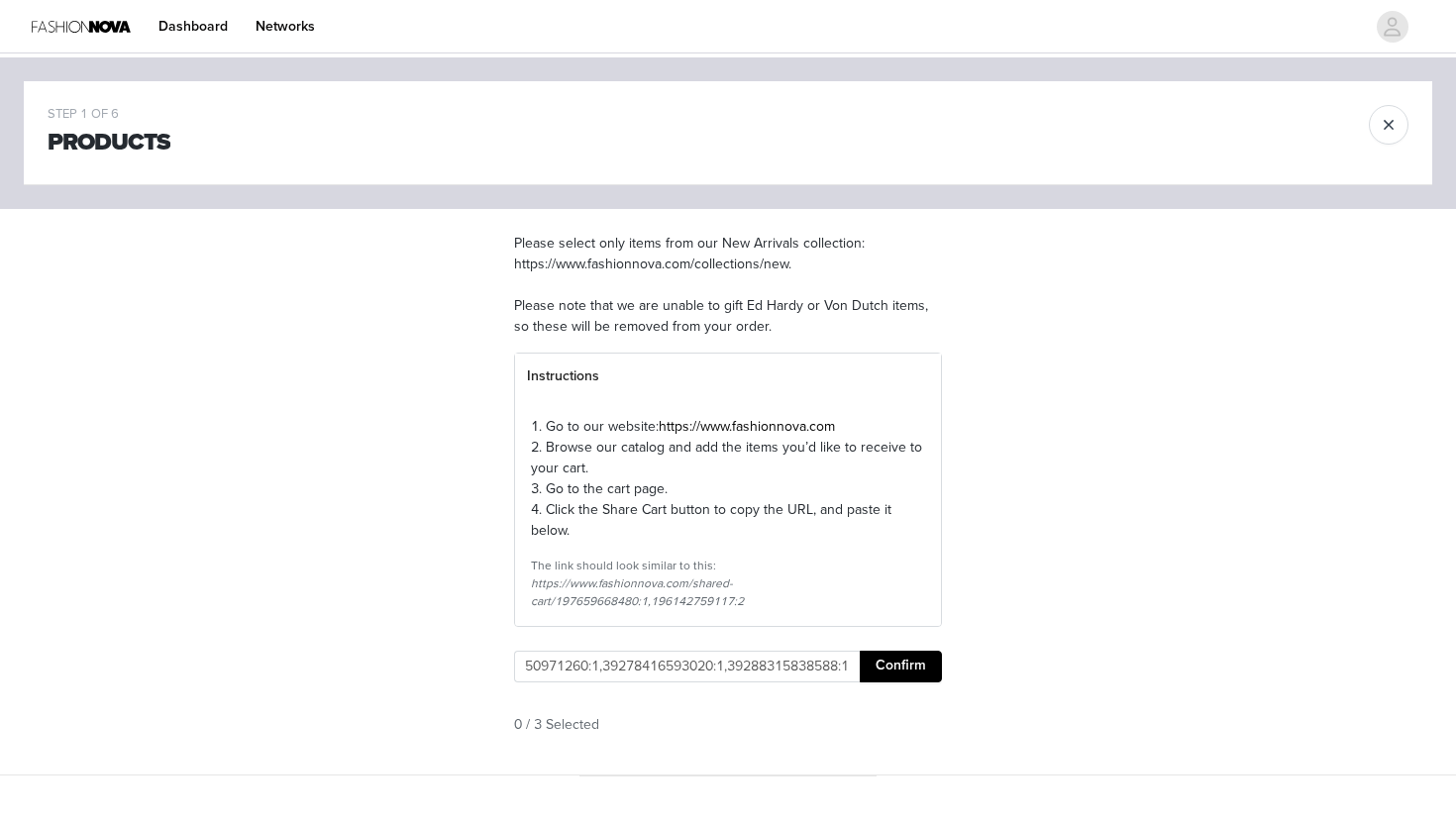 click on "Please select only items from our New Arrivals collection: https://www.fashionnova.com/collections/new.
Please note that we are unable to gift Ed Hardy or Von Dutch items, so these will be removed from your order.
Instructions
1. Go to our website:
https://www.fashionnova.com    2. Browse our catalog and add the items you’d like to receive to your cart.     3. Go to the cart page.     4. Click the Share Cart button to copy the URL, and paste it below.    The link should look similar to this:   https://www.fashionnova.com/shared-cart/197659668480:1,196142759117:2     https://www.fashionnova.com/pages/shared-cart/39257450971260:1,39278416593020:1,39288315838588:1 Confirm
0 / 3 Selected" at bounding box center (728, 491) 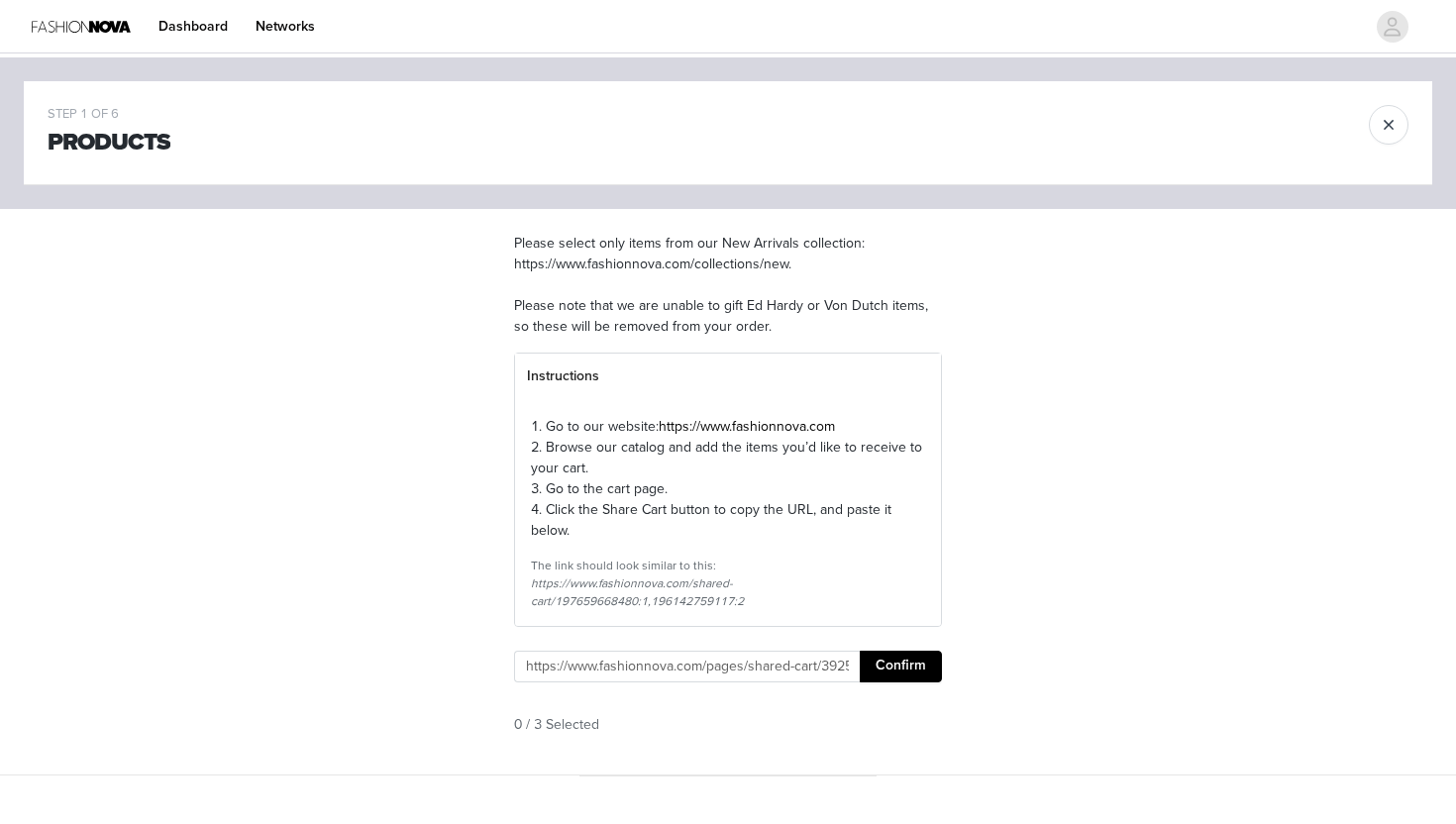 click on "Confirm" at bounding box center [900, 667] 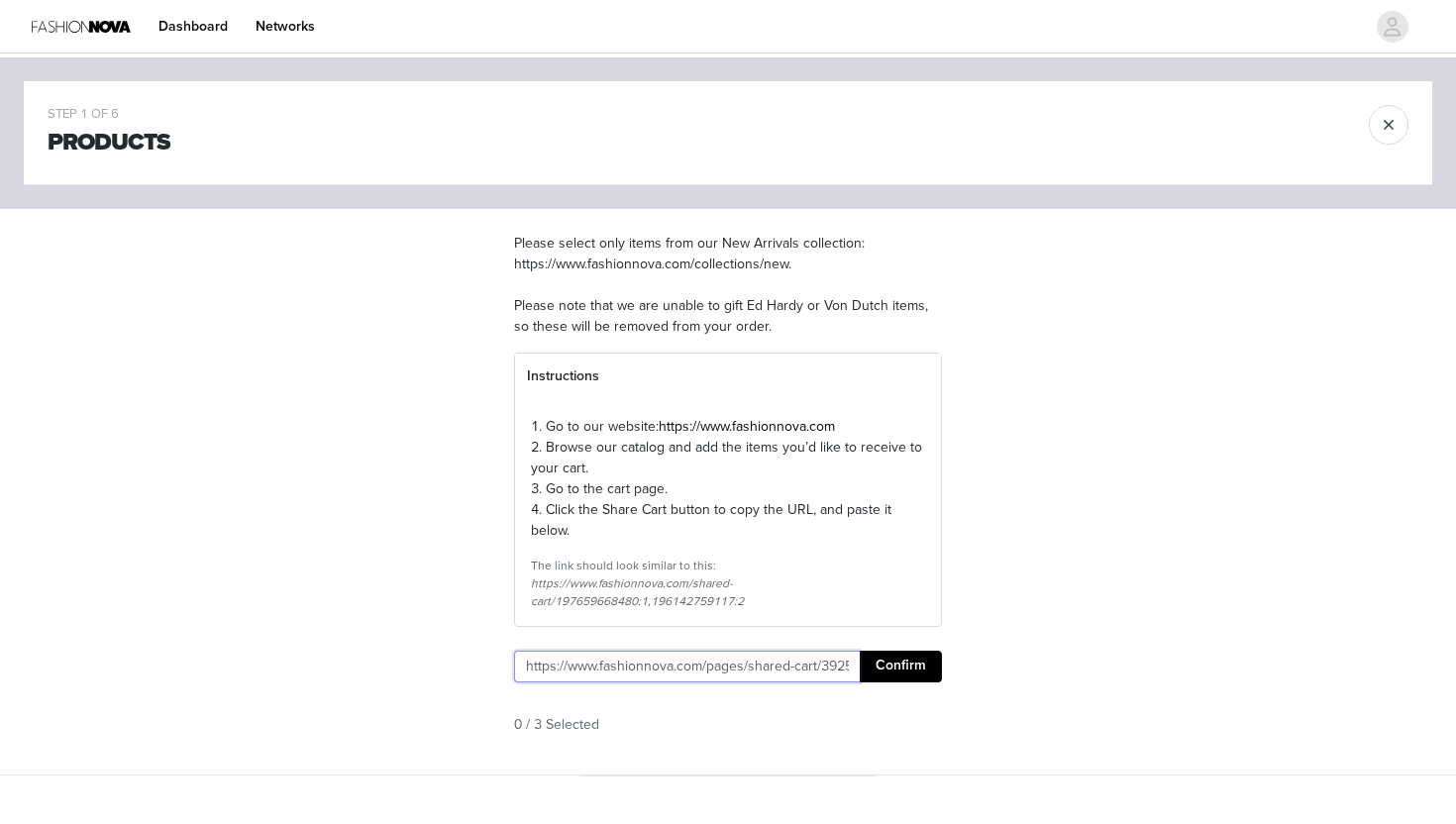 scroll, scrollTop: 0, scrollLeft: 325, axis: horizontal 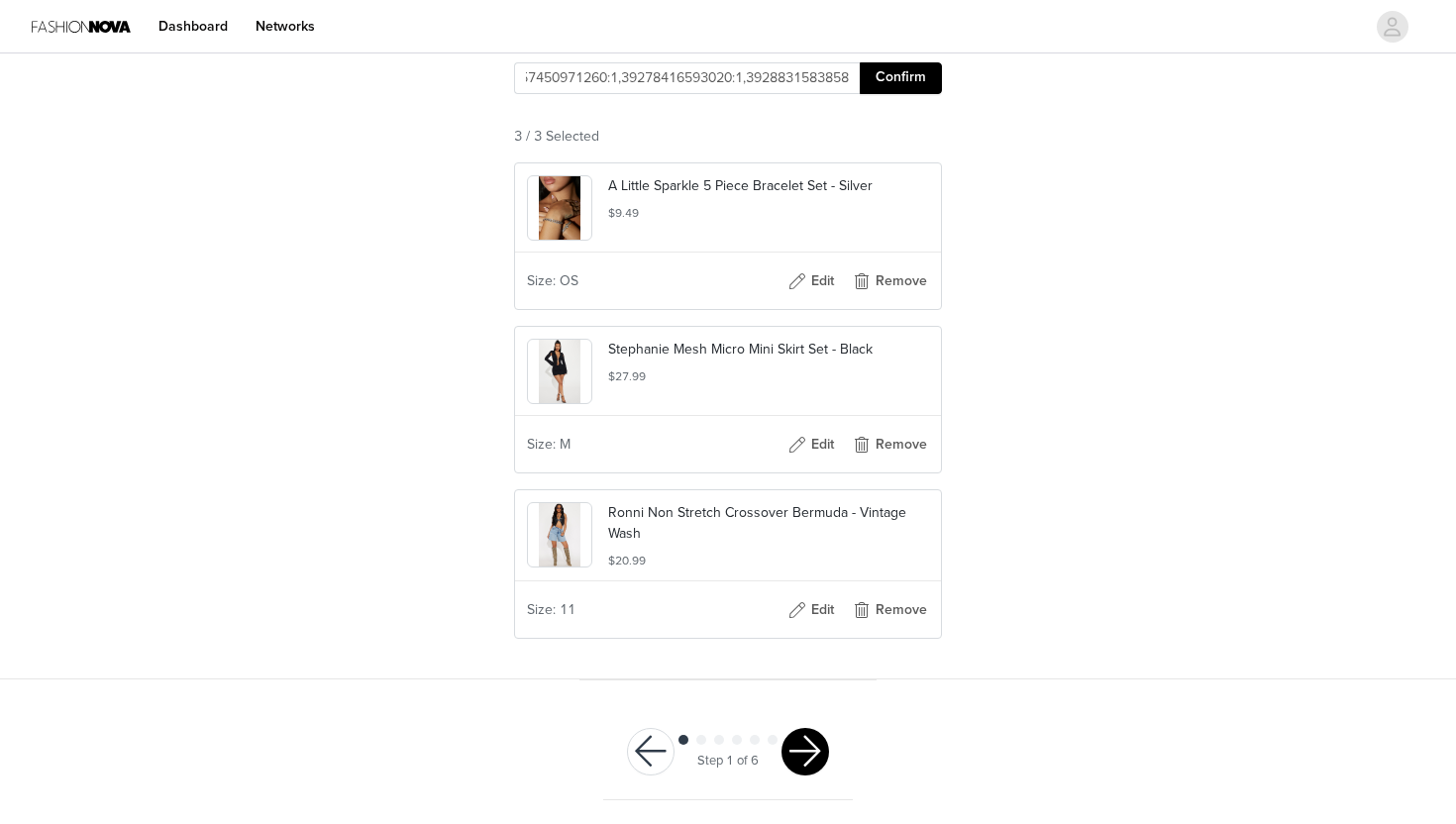click at bounding box center (805, 752) 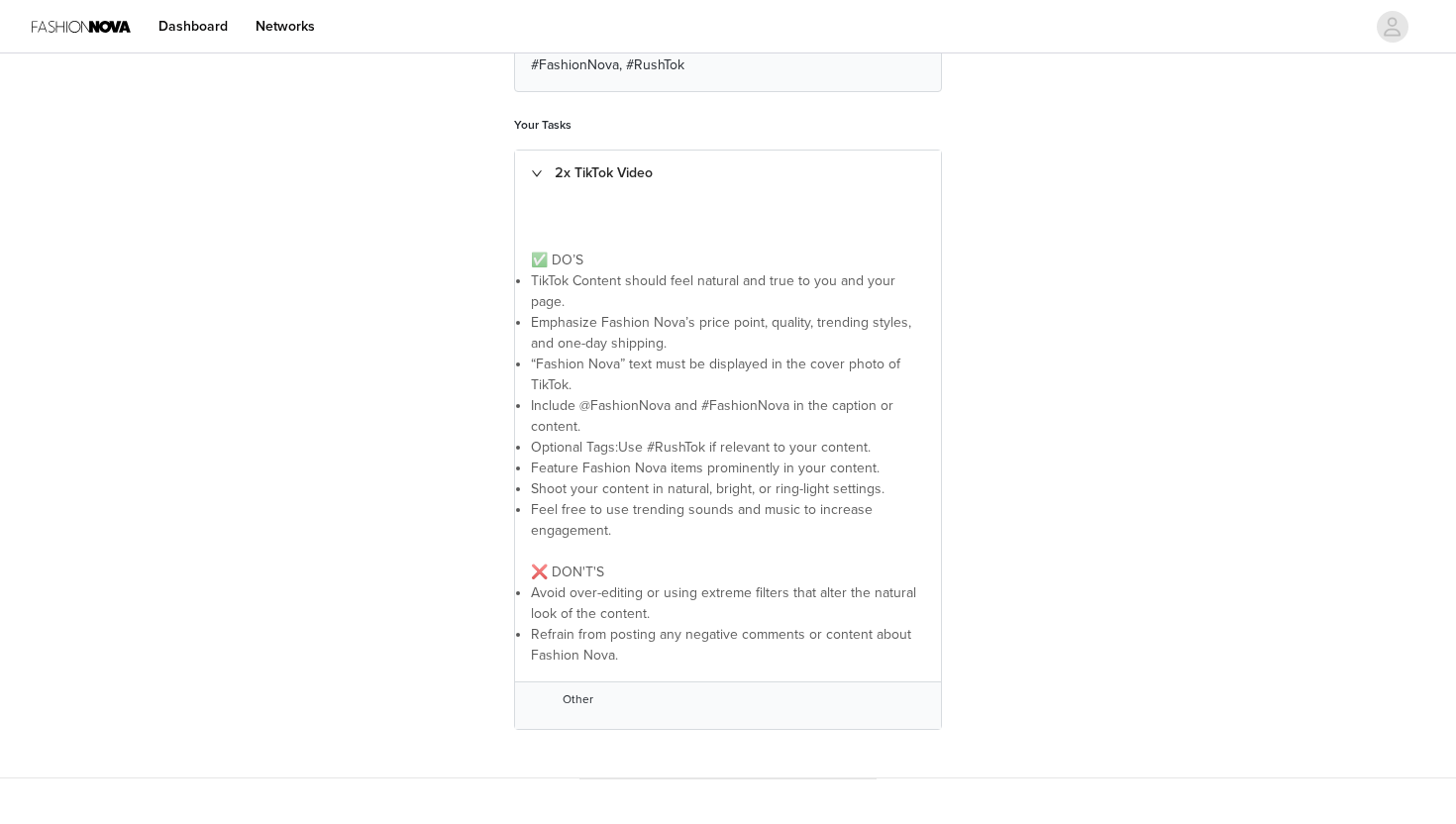 scroll, scrollTop: 444, scrollLeft: 0, axis: vertical 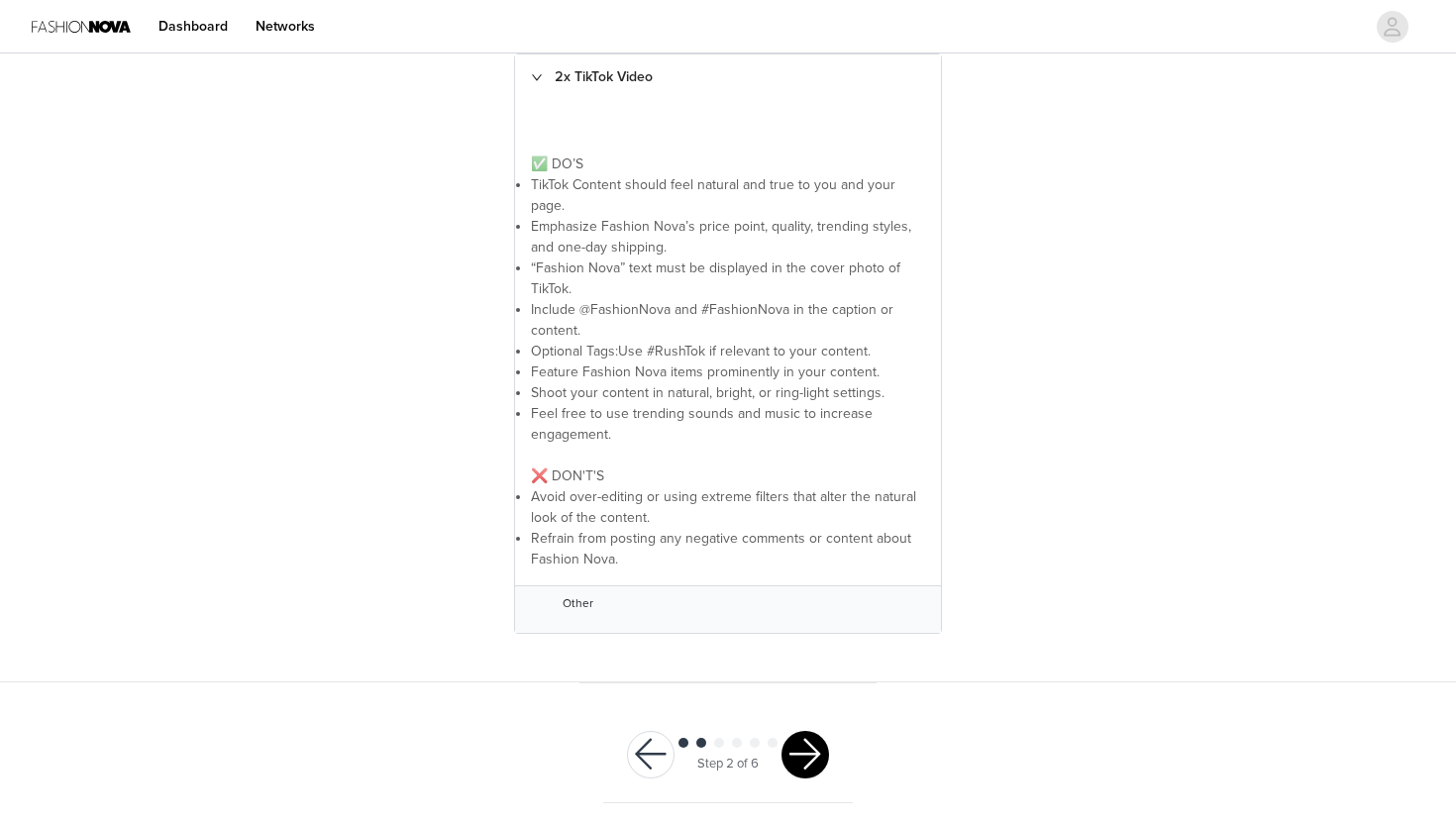 click at bounding box center [805, 755] 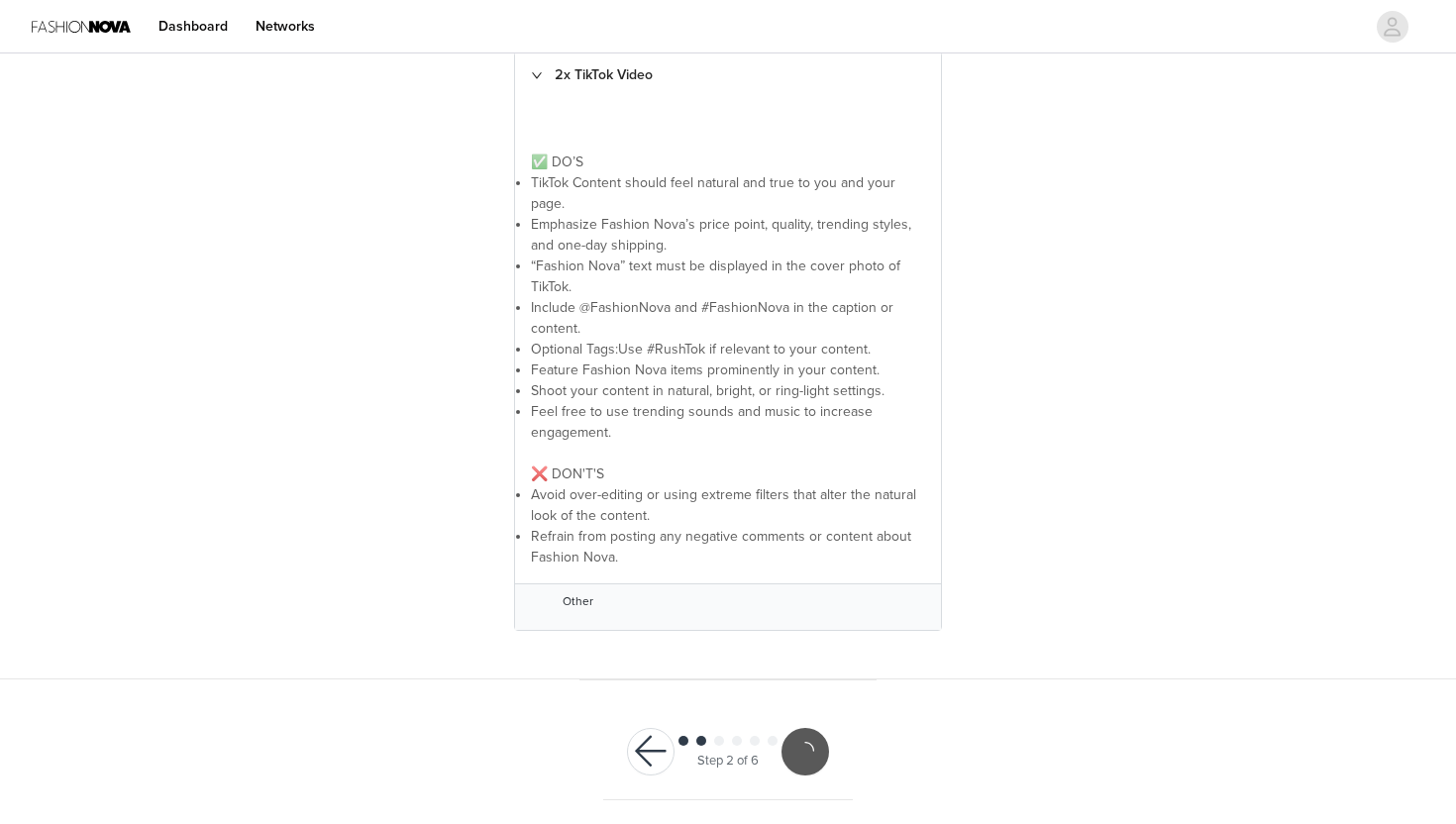 scroll, scrollTop: 370, scrollLeft: 0, axis: vertical 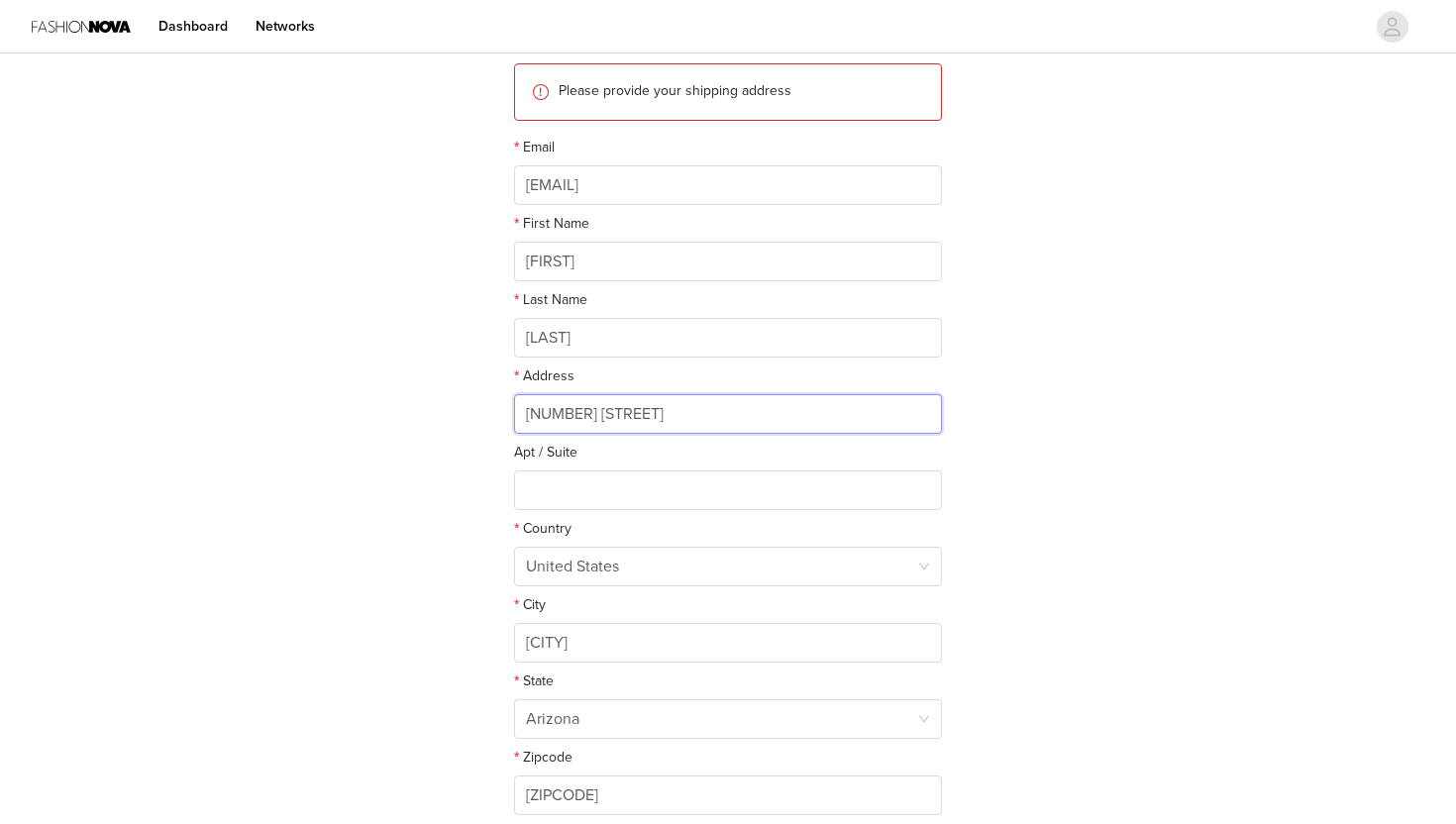 drag, startPoint x: 633, startPoint y: 413, endPoint x: 497, endPoint y: 417, distance: 136.05881 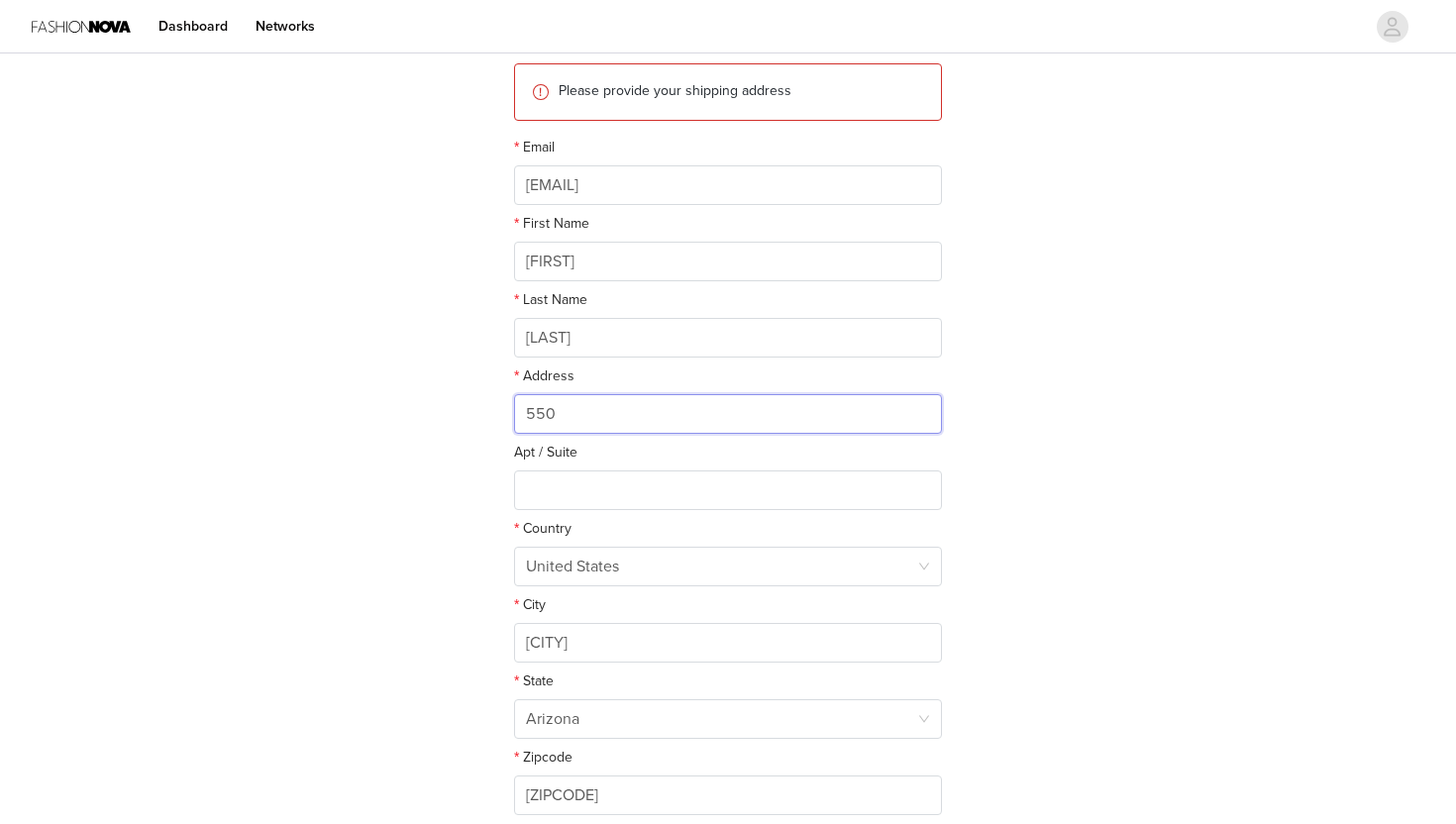 type on "550 N Fifth Ave" 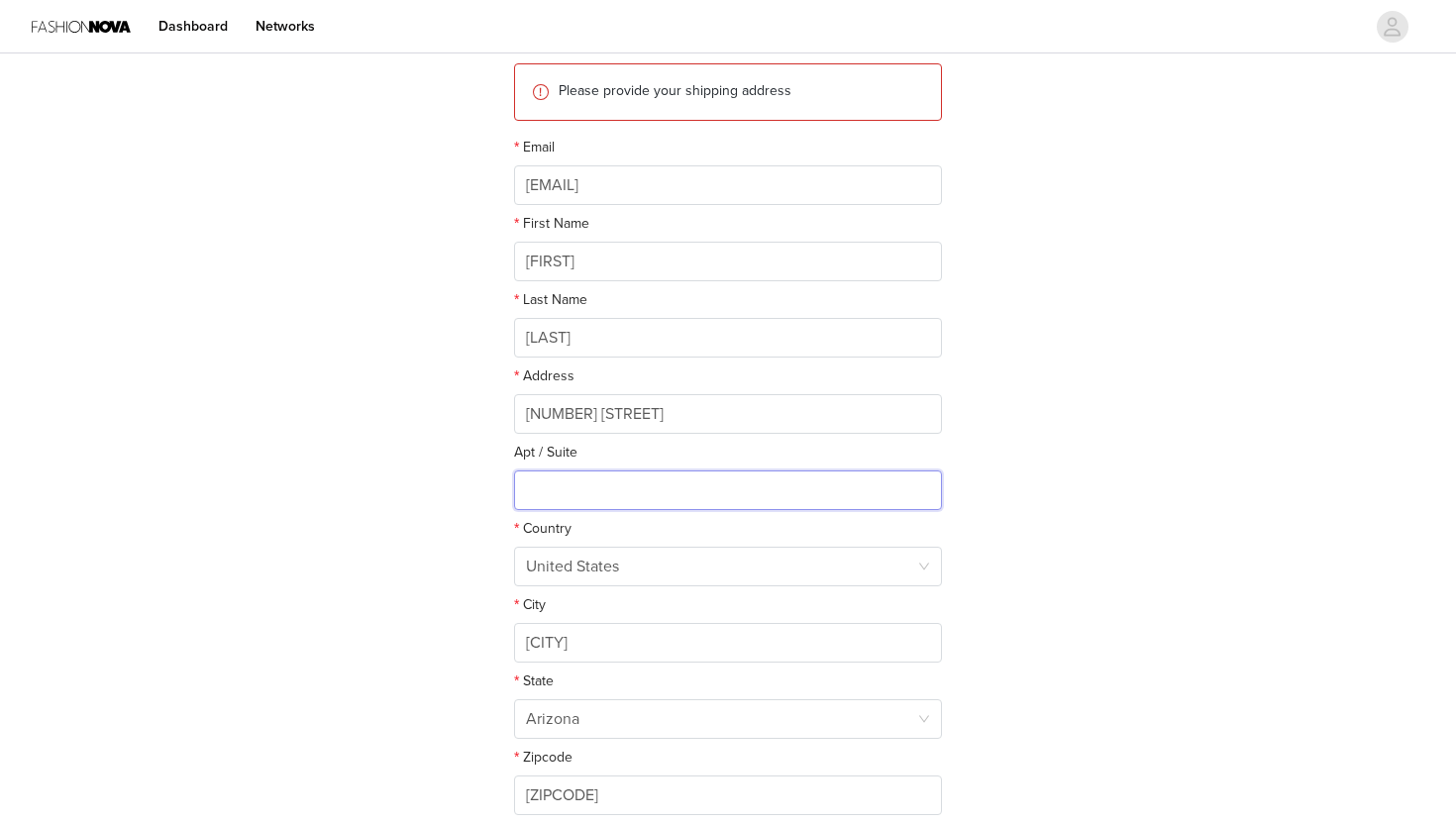 click at bounding box center [728, 490] 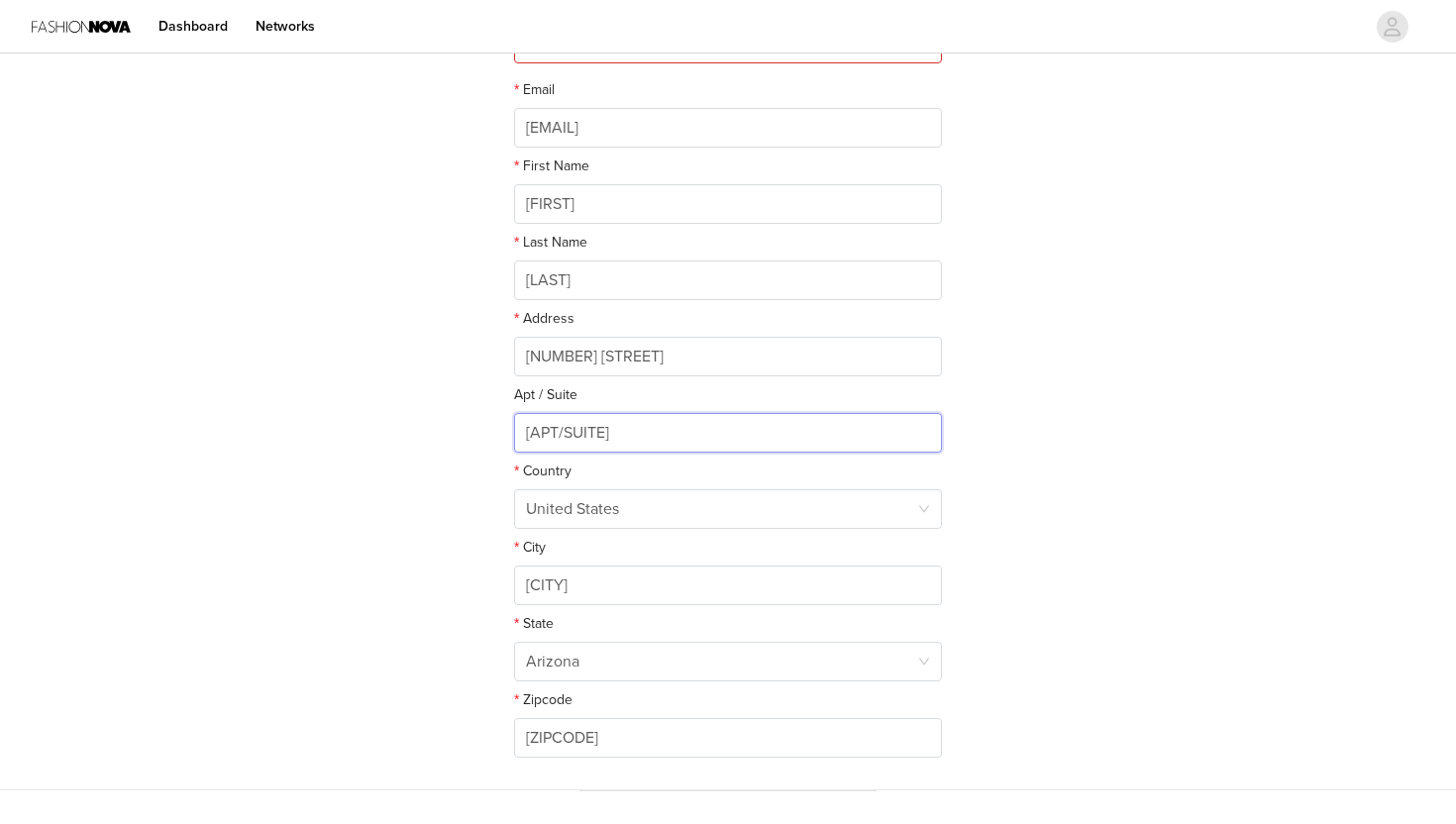 scroll, scrollTop: 312, scrollLeft: 0, axis: vertical 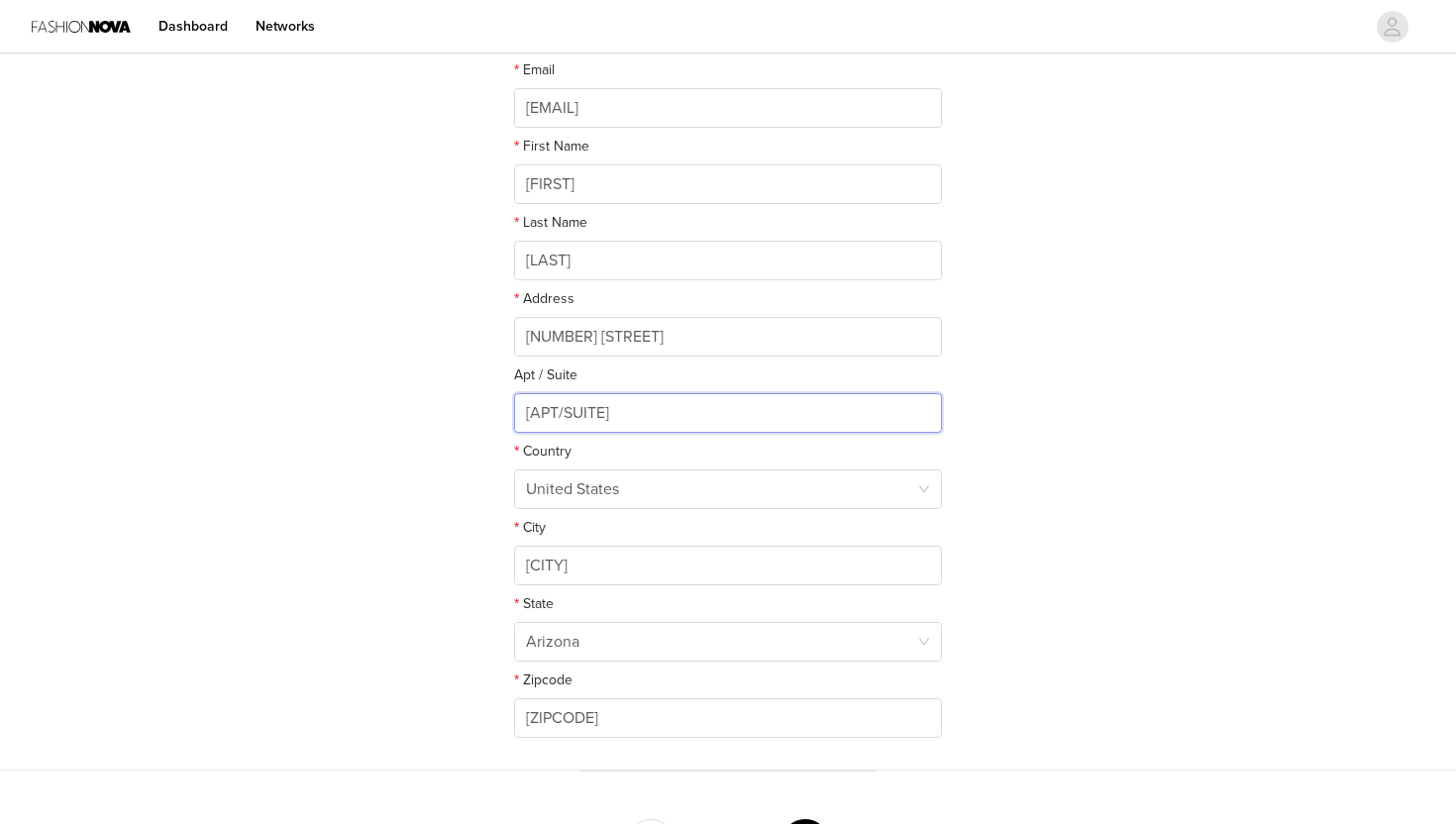 type on "2208" 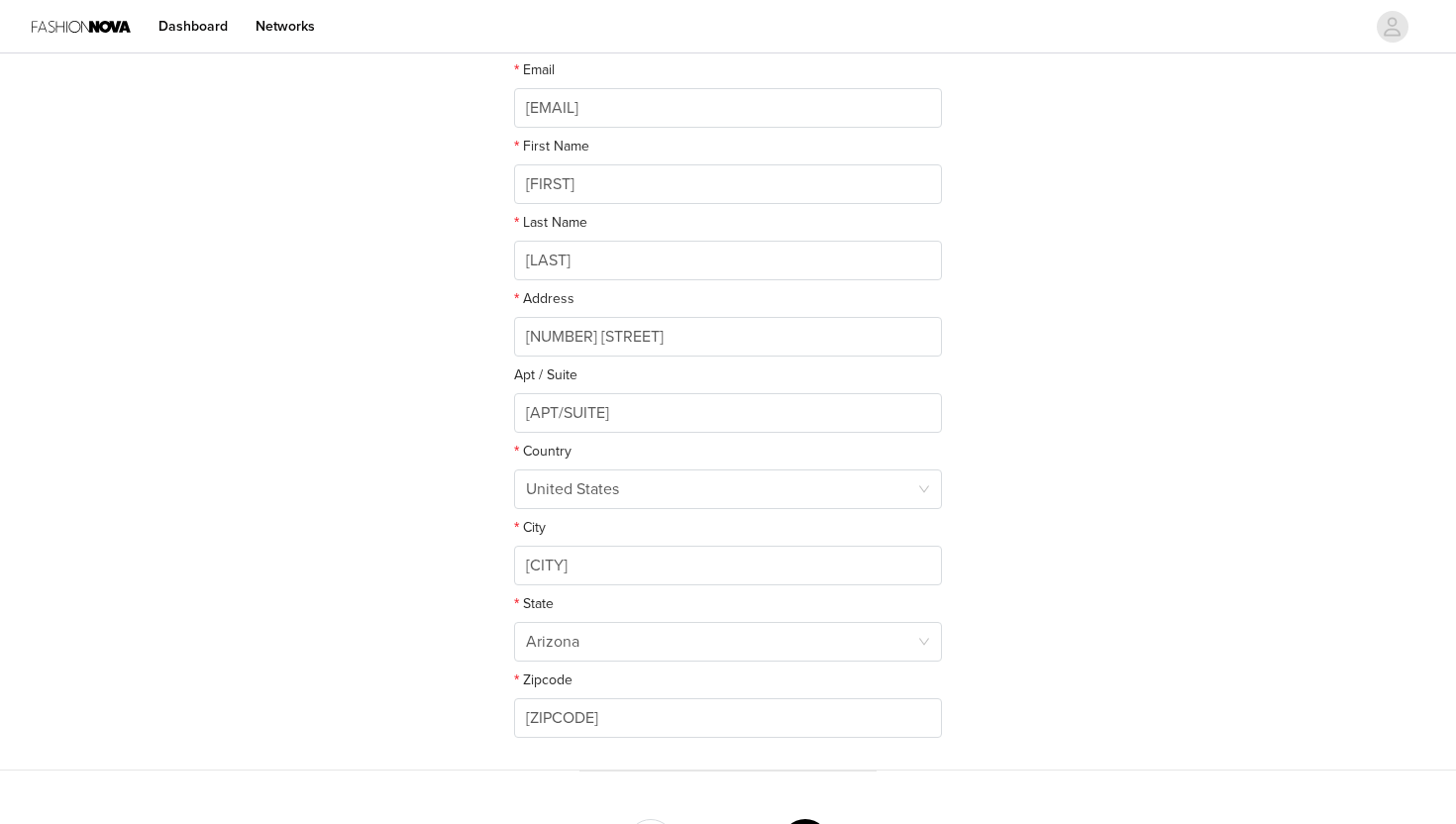 click on "STEP 3 OF 6
Shipping Information
This is where we will send your products. Please make sure this is up to date.         Please provide your shipping address     Email candicebrianna14@gmail.com   First Name Candice   Last Name Feldman   Address 550 N Fifth Ave     Apt / Suite 2208   Country
United States
City Tucson   State
Arizona
Zipcode 85719" at bounding box center (728, 258) 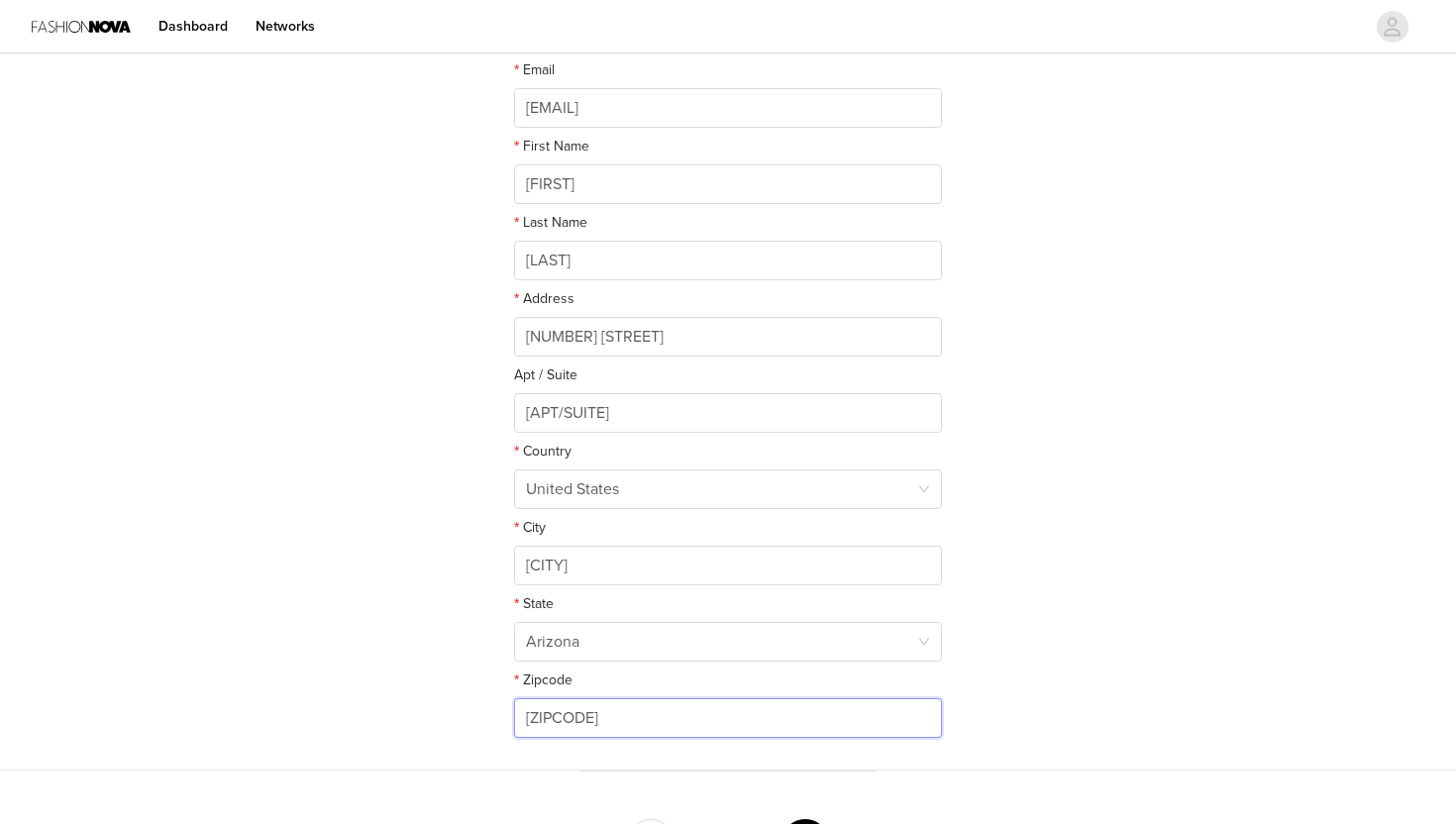 click on "85719" at bounding box center [728, 718] 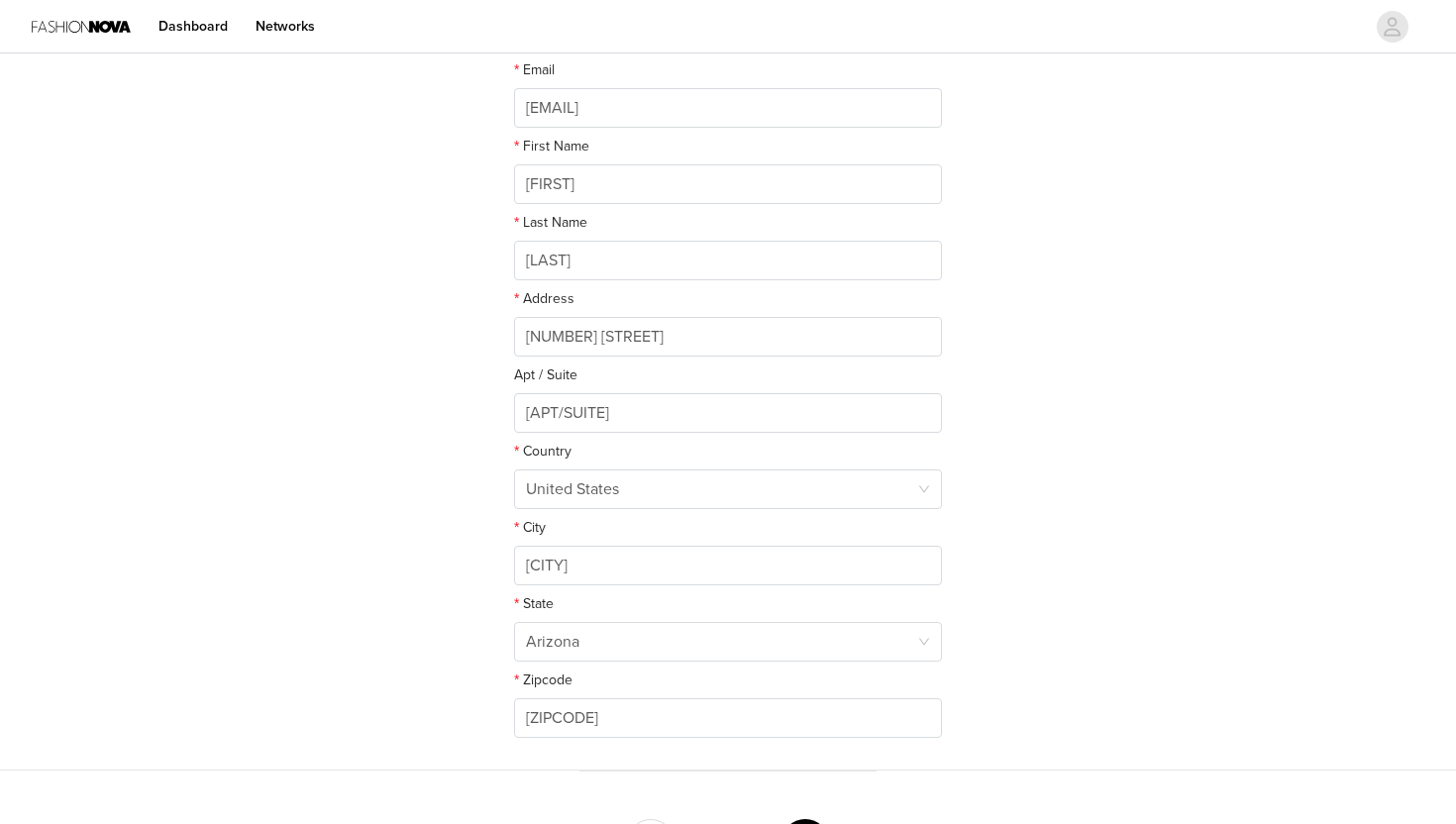 click on "STEP 3 OF 6
Shipping Information
This is where we will send your products. Please make sure this is up to date.         Please provide your shipping address     Email candicebrianna14@gmail.com   First Name Candice   Last Name Feldman   Address 550 N Fifth Ave     Apt / Suite 2208   Country
United States
City Tucson   State
Arizona
Zipcode 85705" at bounding box center [728, 258] 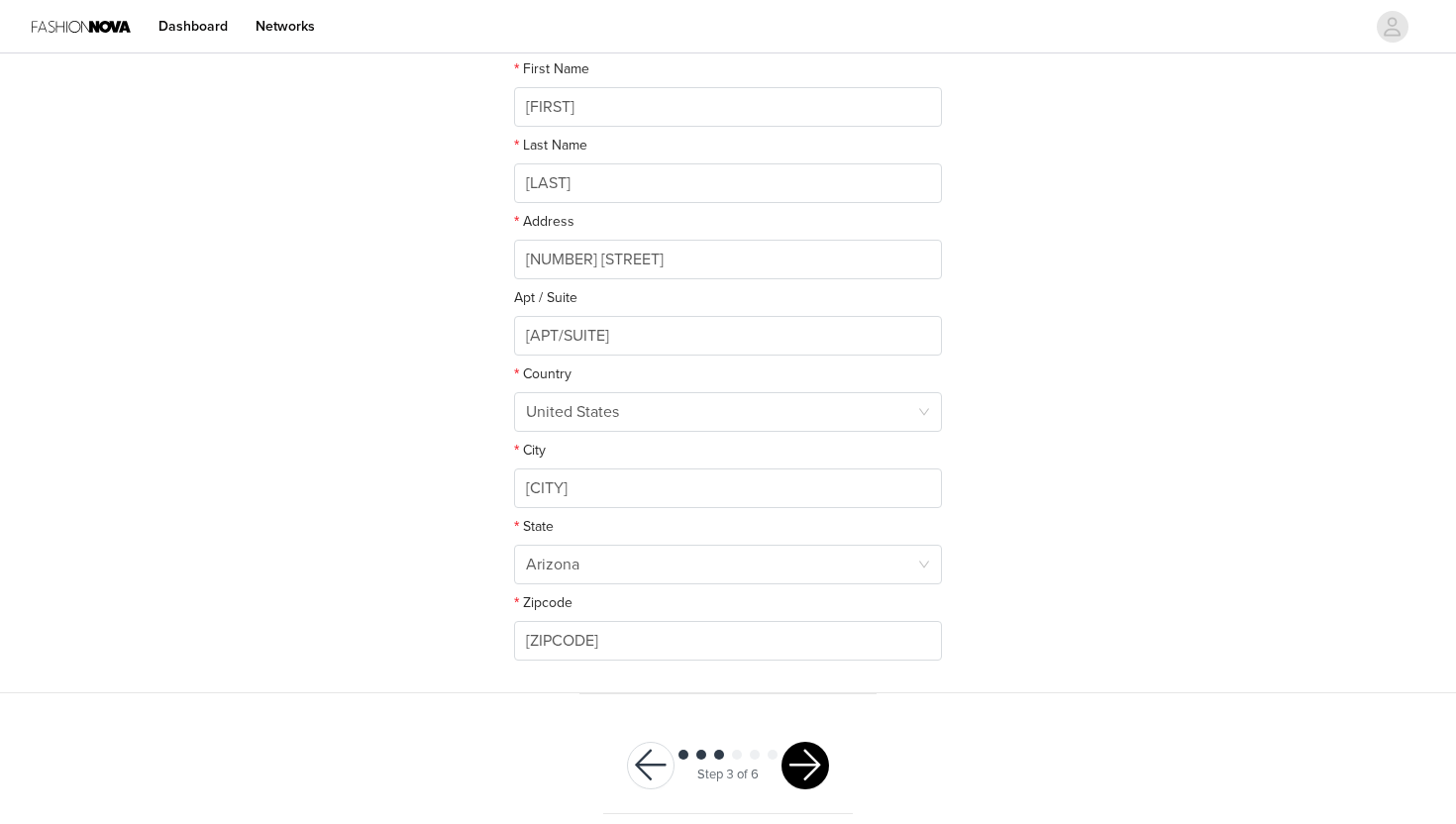 scroll, scrollTop: 402, scrollLeft: 0, axis: vertical 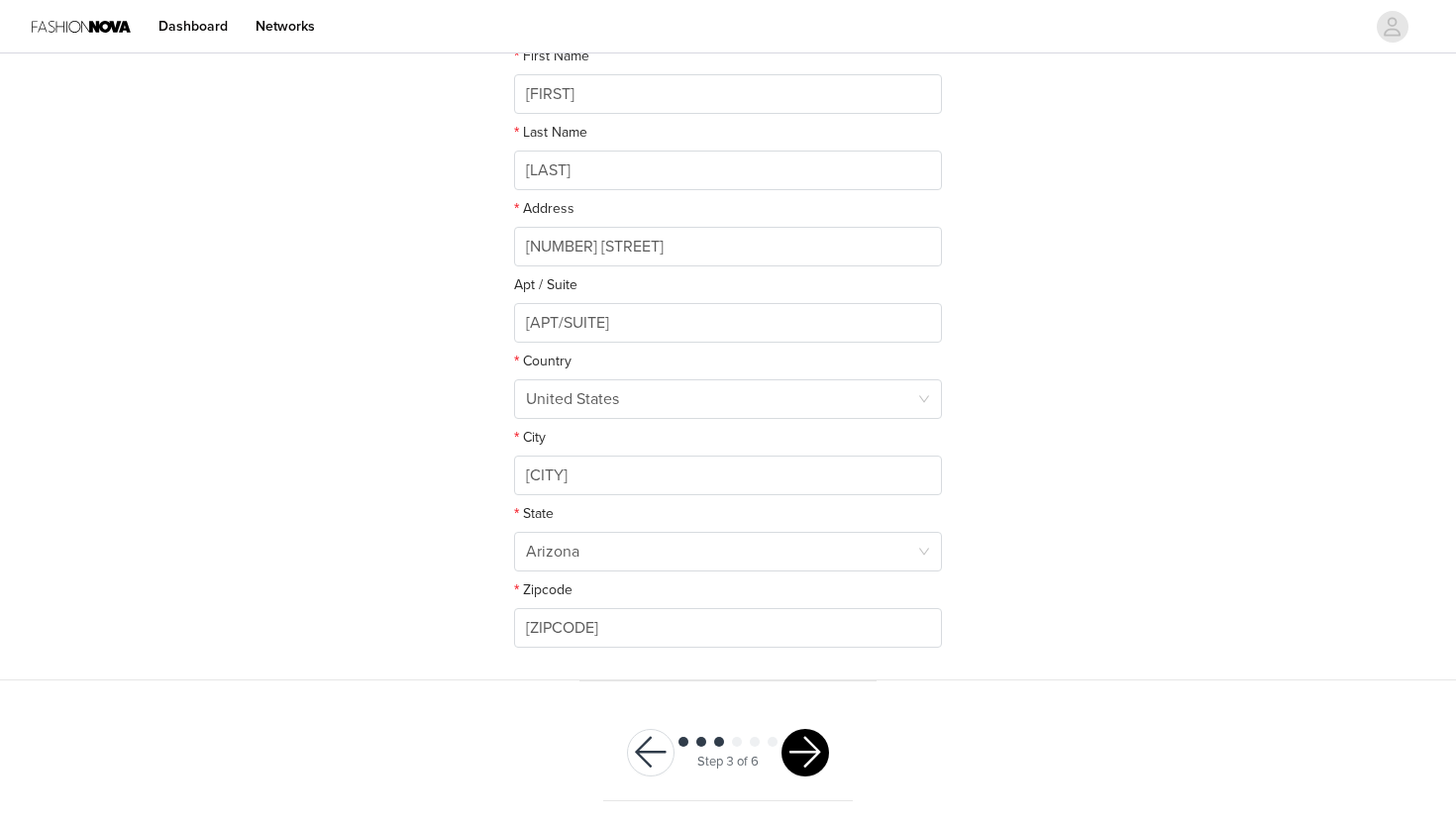 click at bounding box center [805, 753] 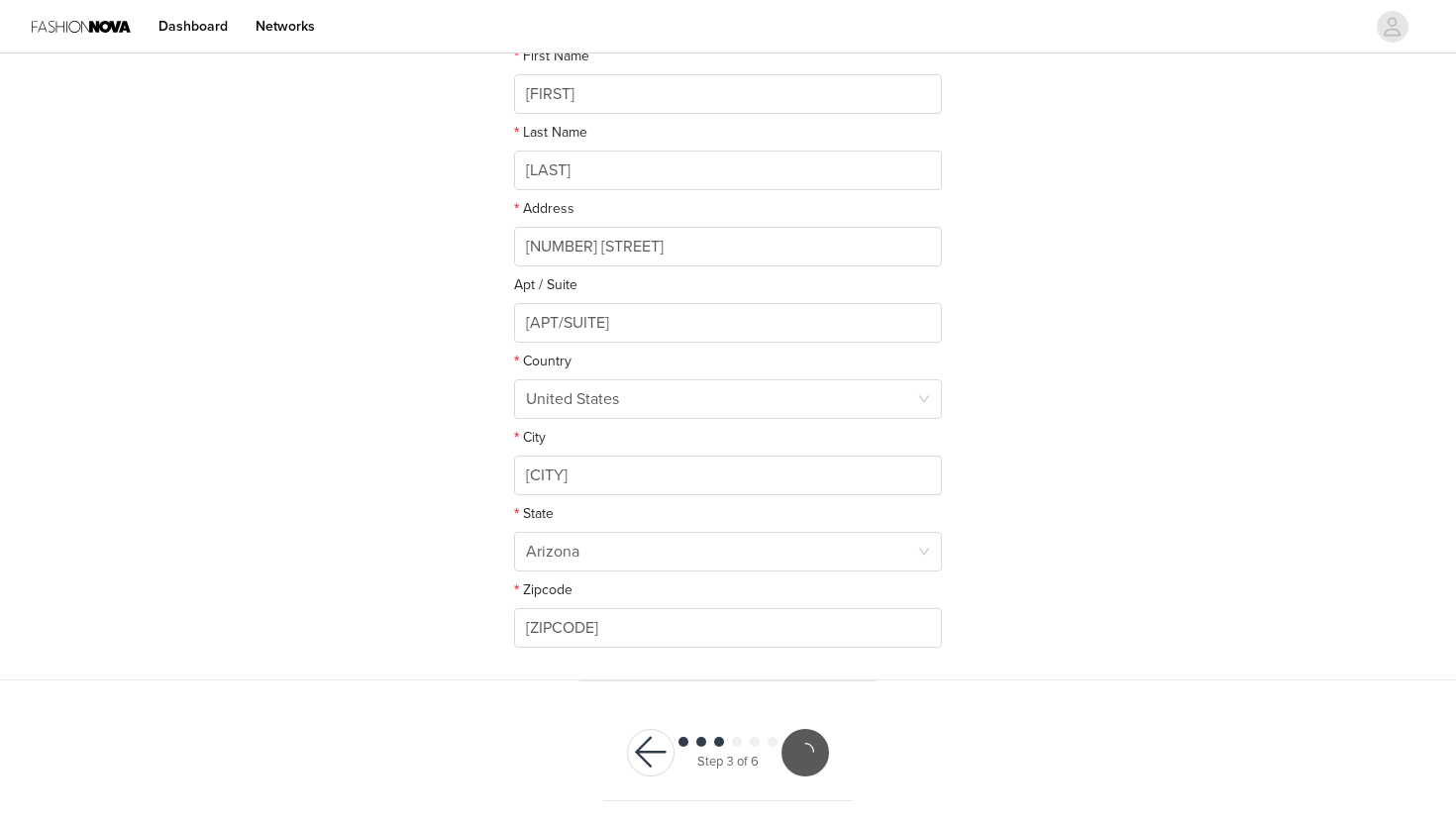 scroll, scrollTop: 329, scrollLeft: 0, axis: vertical 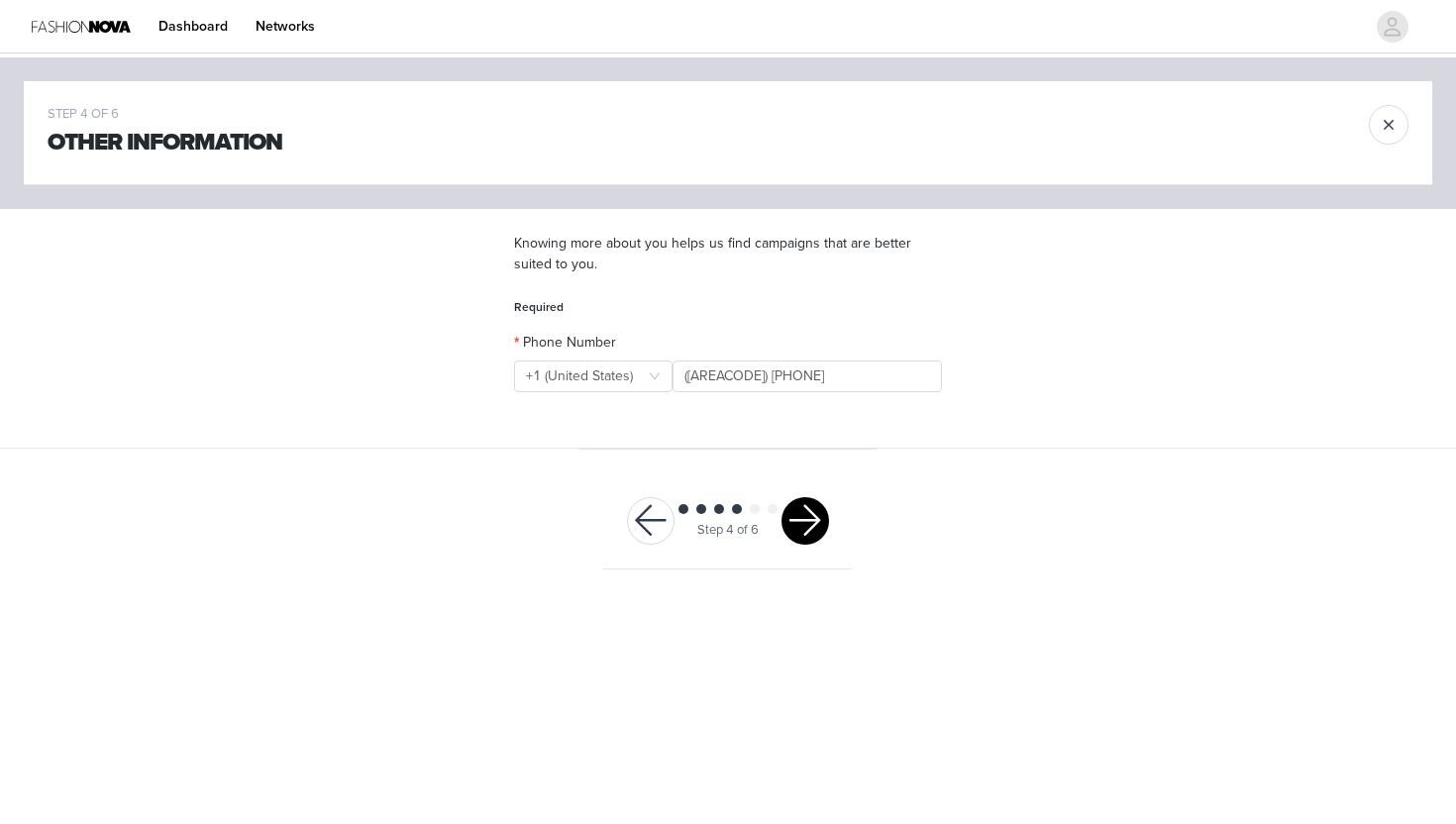 click at bounding box center [805, 521] 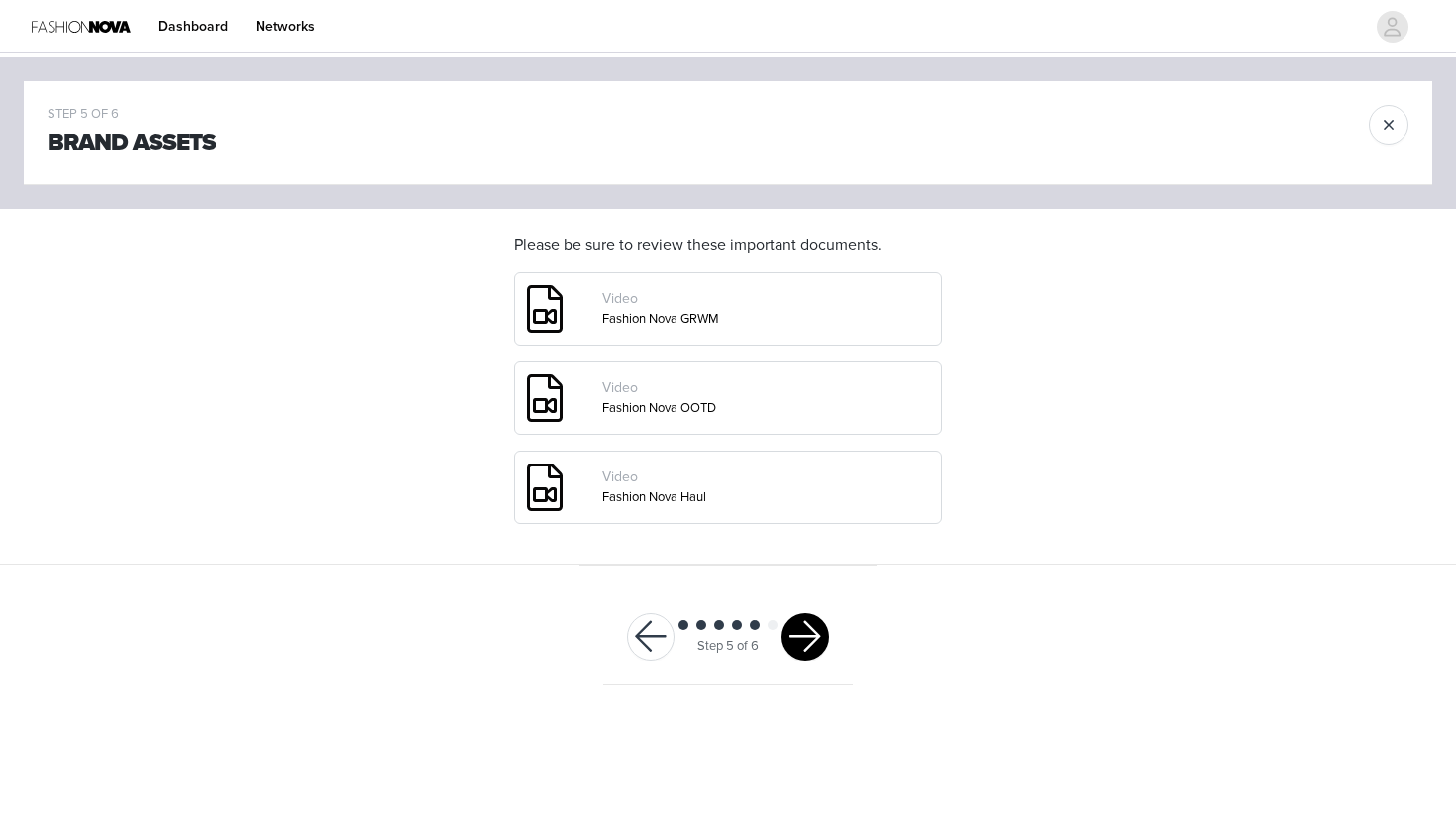 click at bounding box center [805, 637] 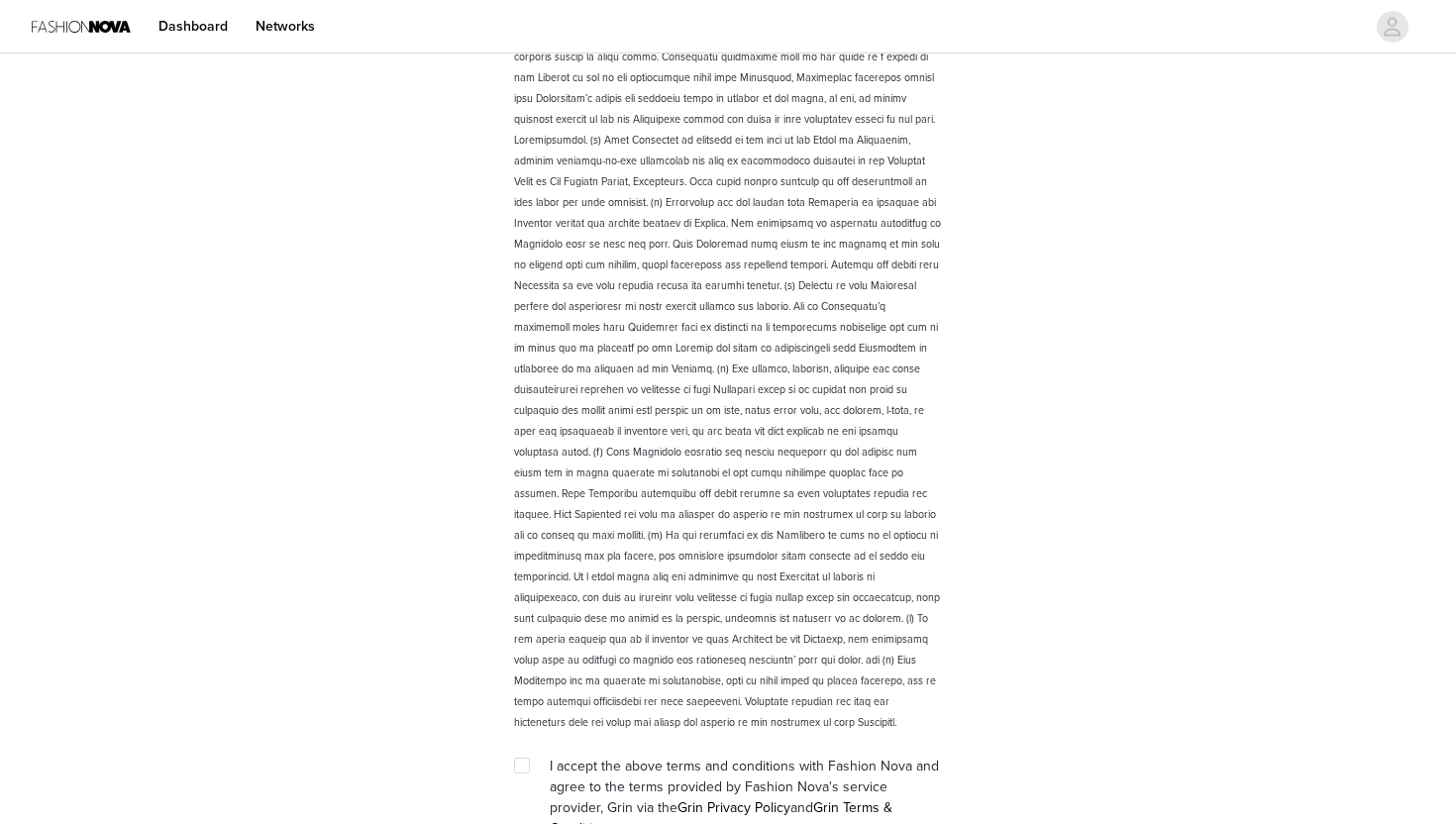 scroll, scrollTop: 2641, scrollLeft: 0, axis: vertical 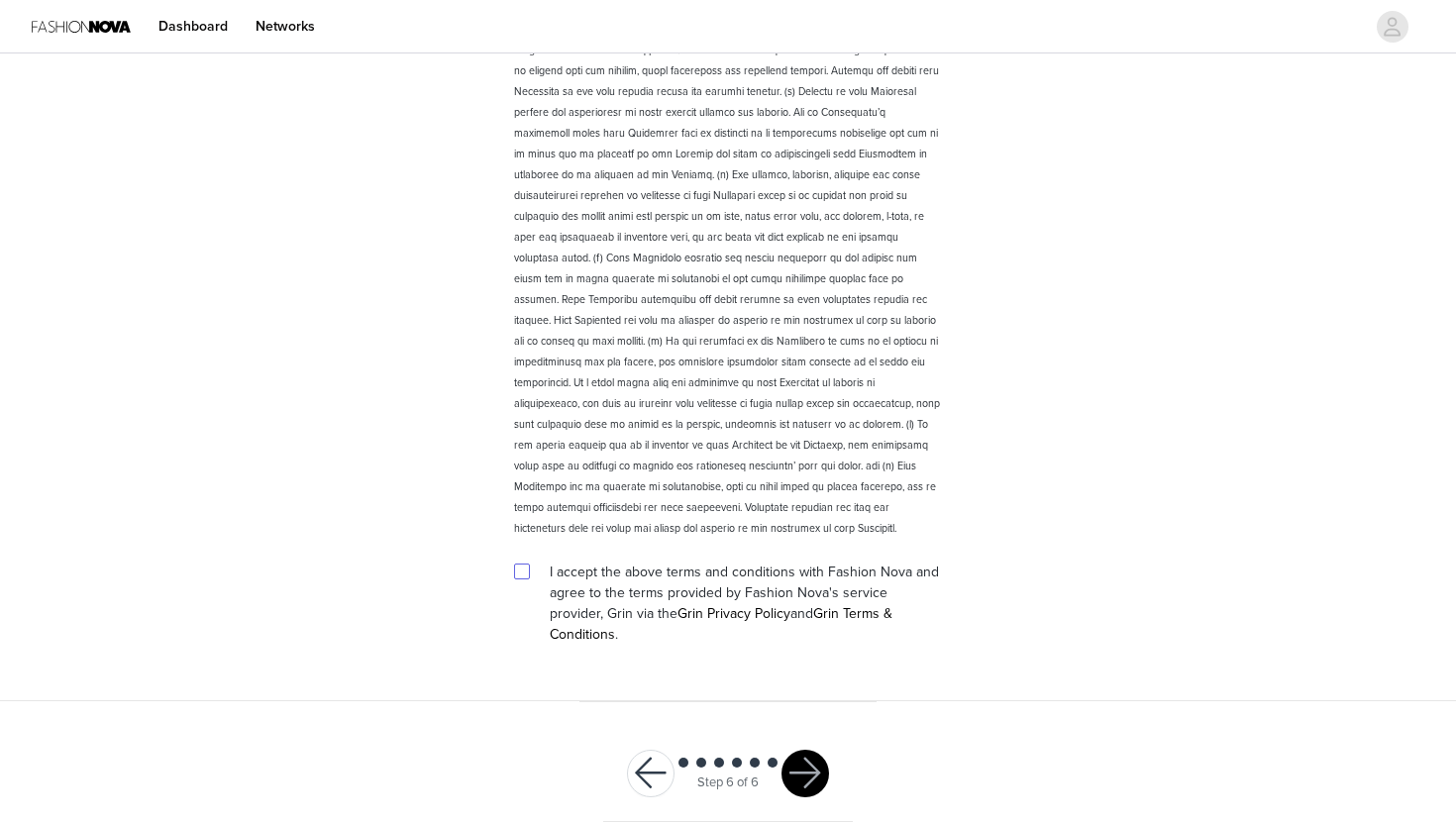 click at bounding box center [521, 570] 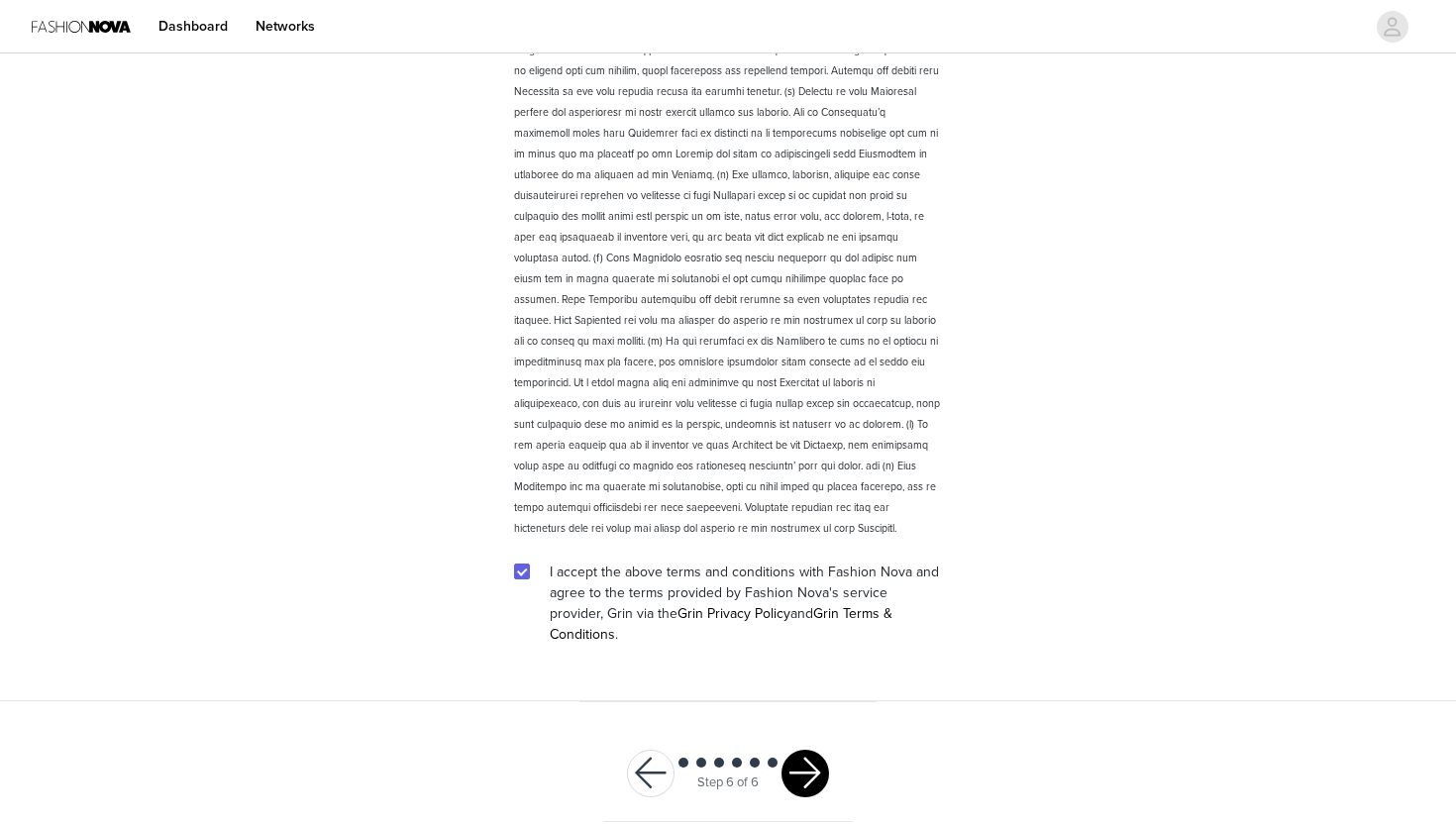 click at bounding box center [805, 773] 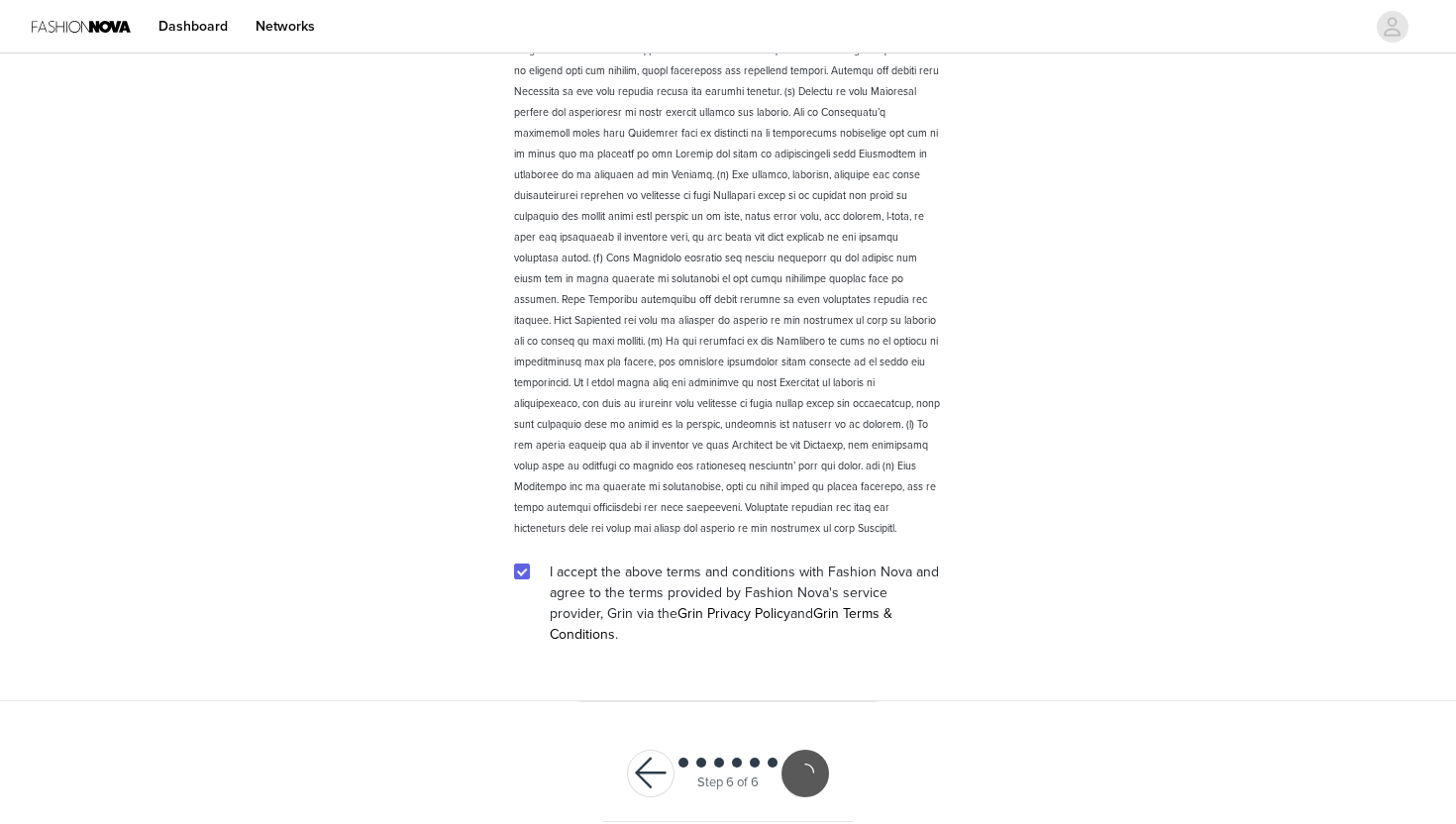 scroll, scrollTop: 2568, scrollLeft: 0, axis: vertical 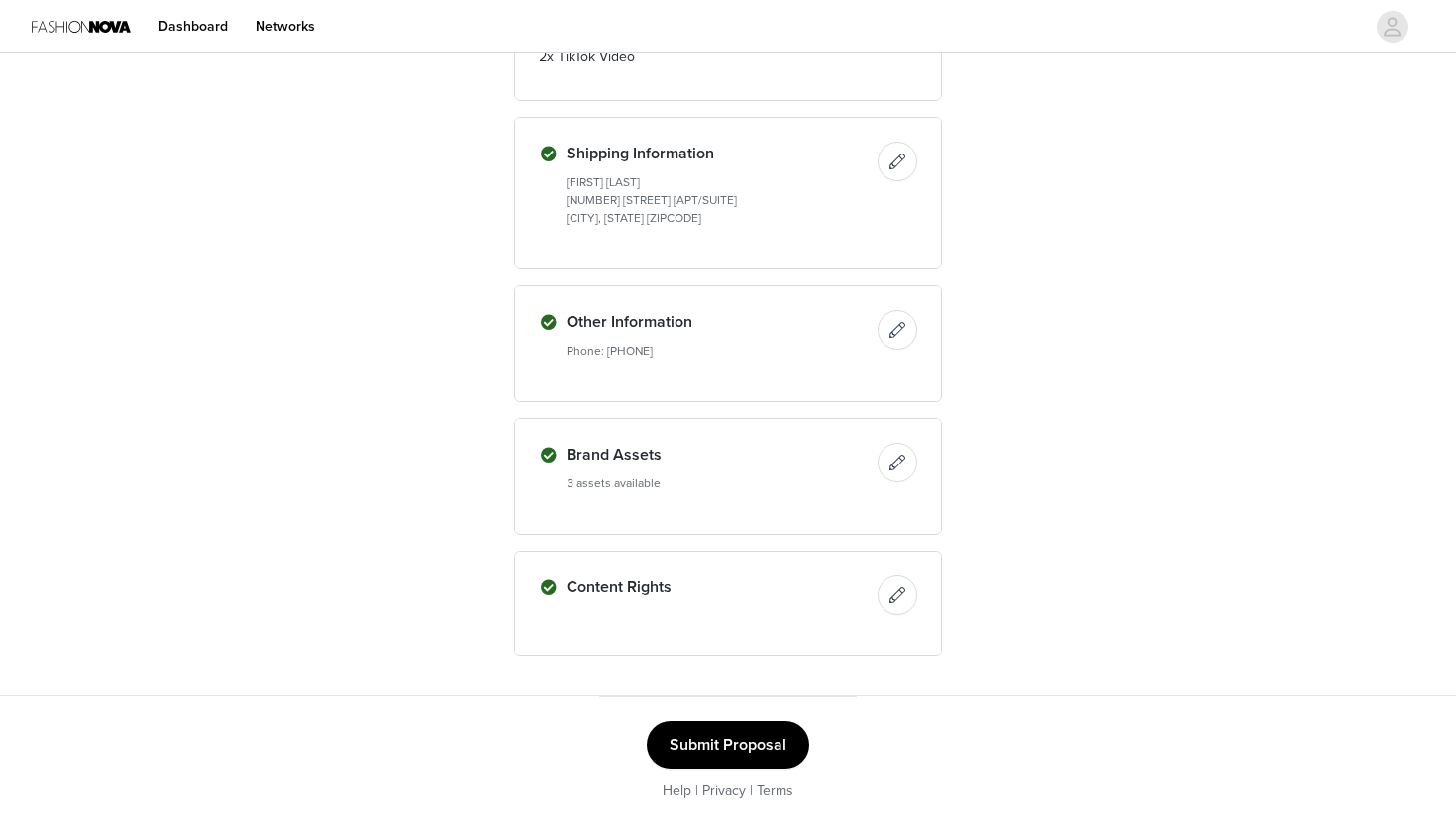 click on "Submit Proposal" at bounding box center (728, 745) 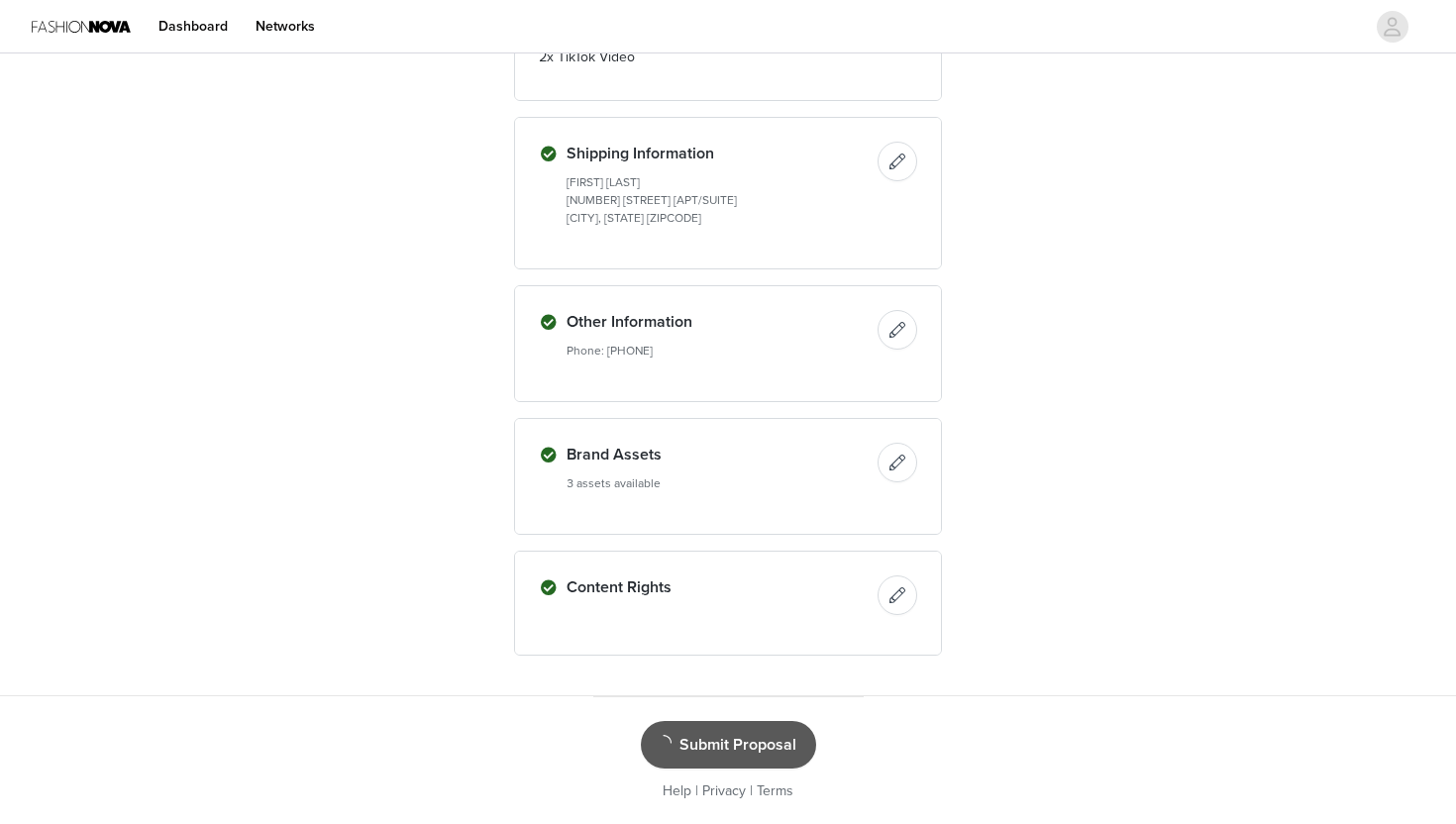 scroll, scrollTop: 0, scrollLeft: 0, axis: both 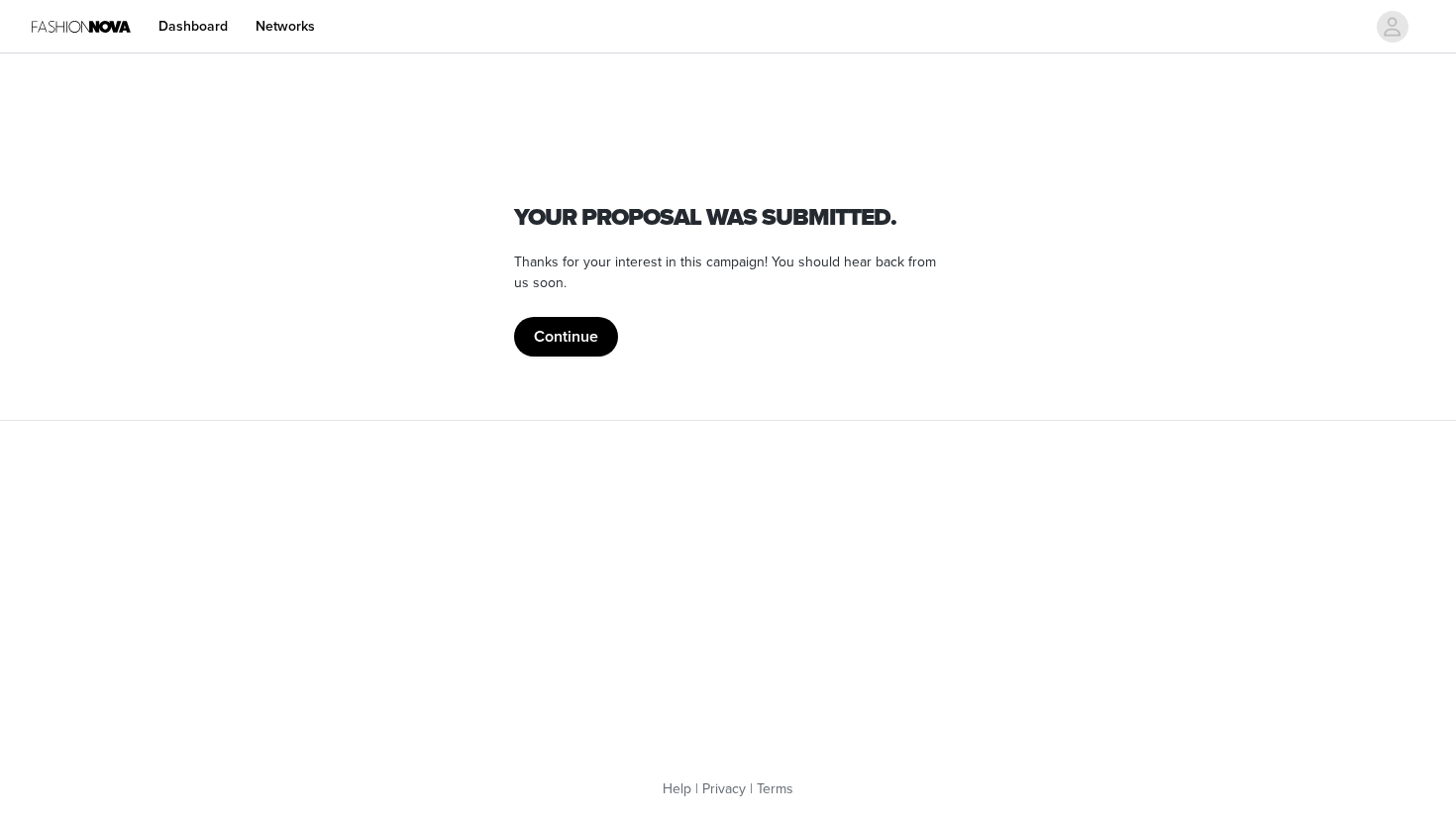click on "Continue" at bounding box center [566, 337] 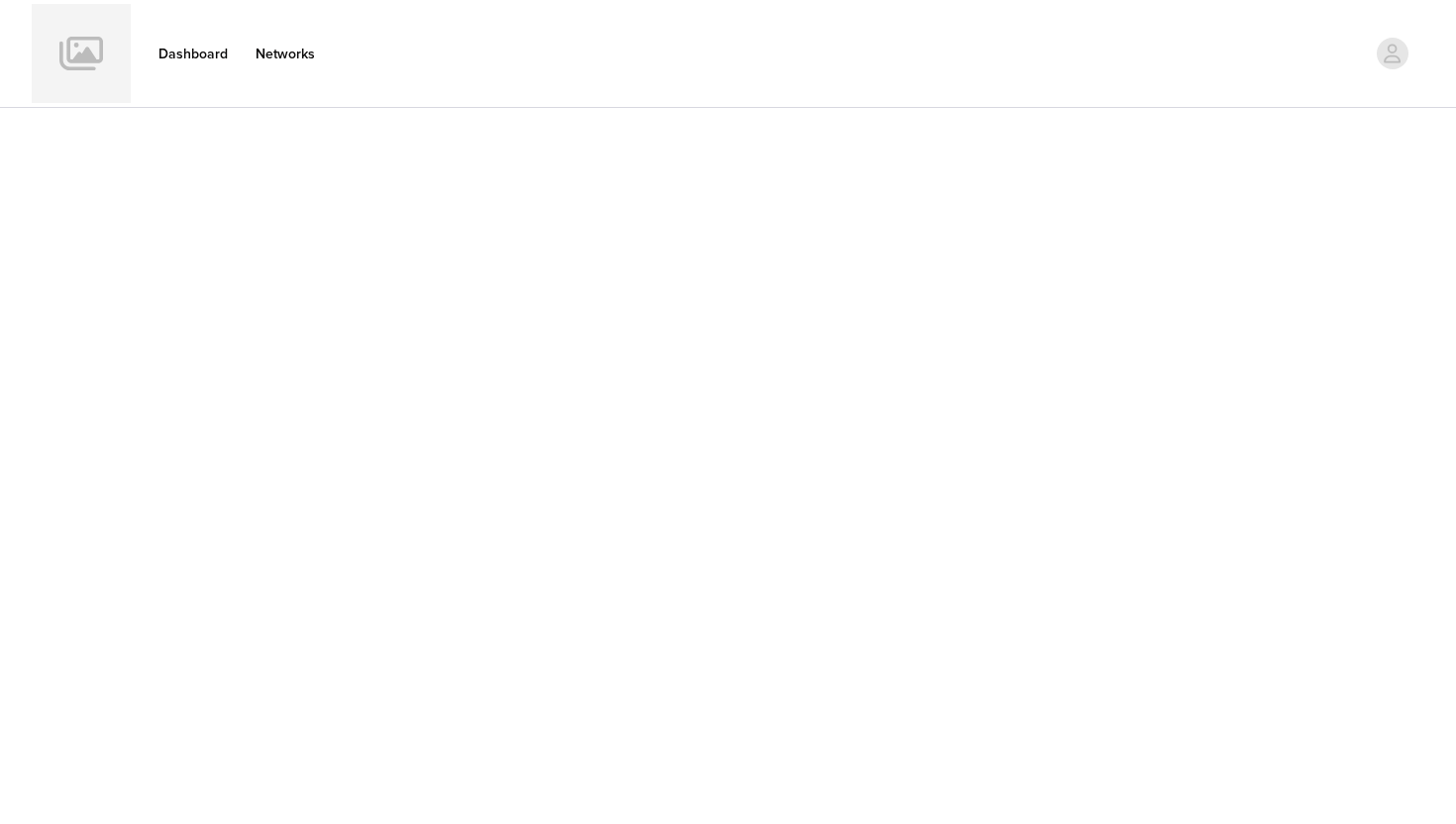 scroll, scrollTop: 0, scrollLeft: 0, axis: both 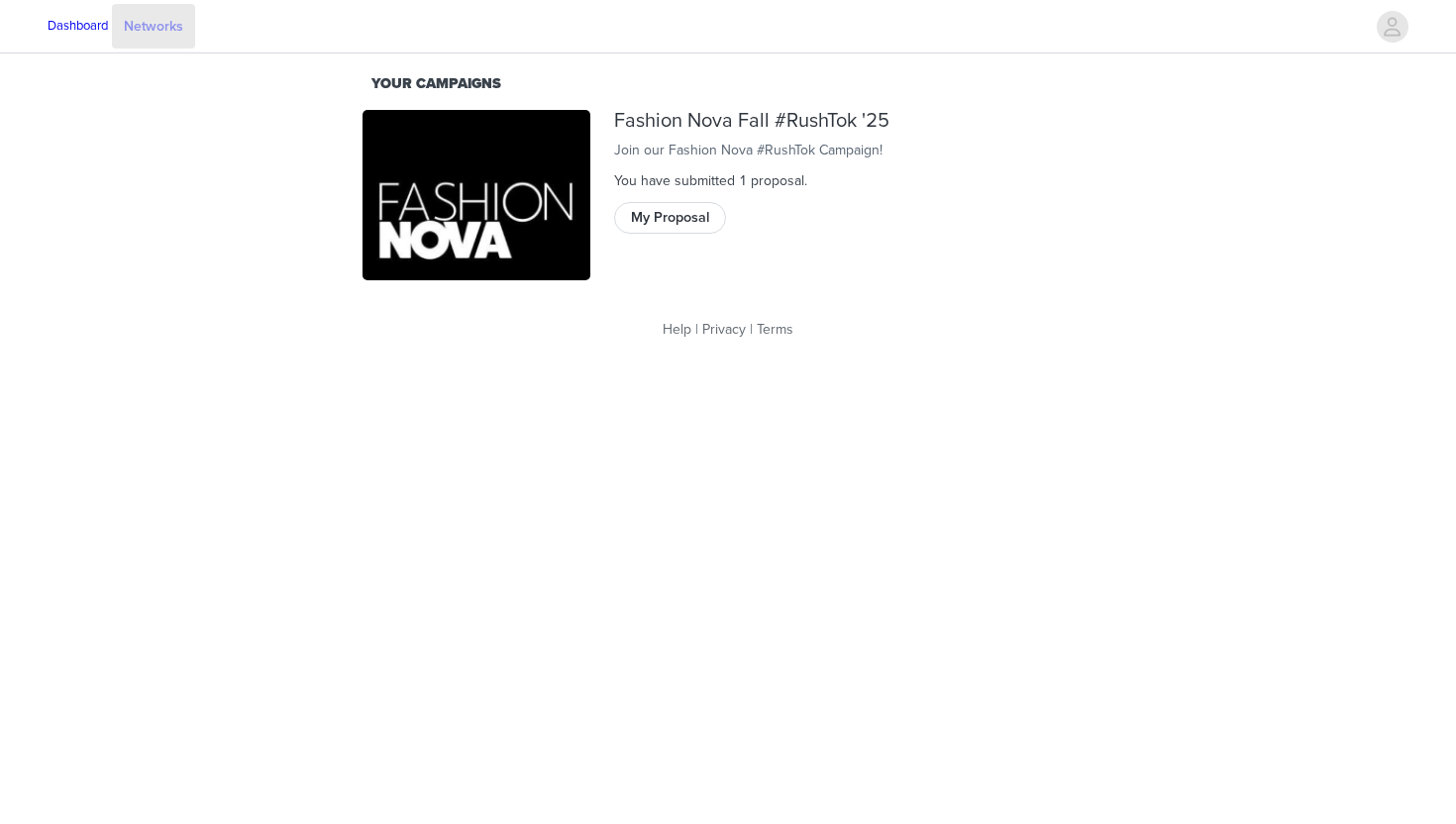 click on "Networks" at bounding box center [154, 26] 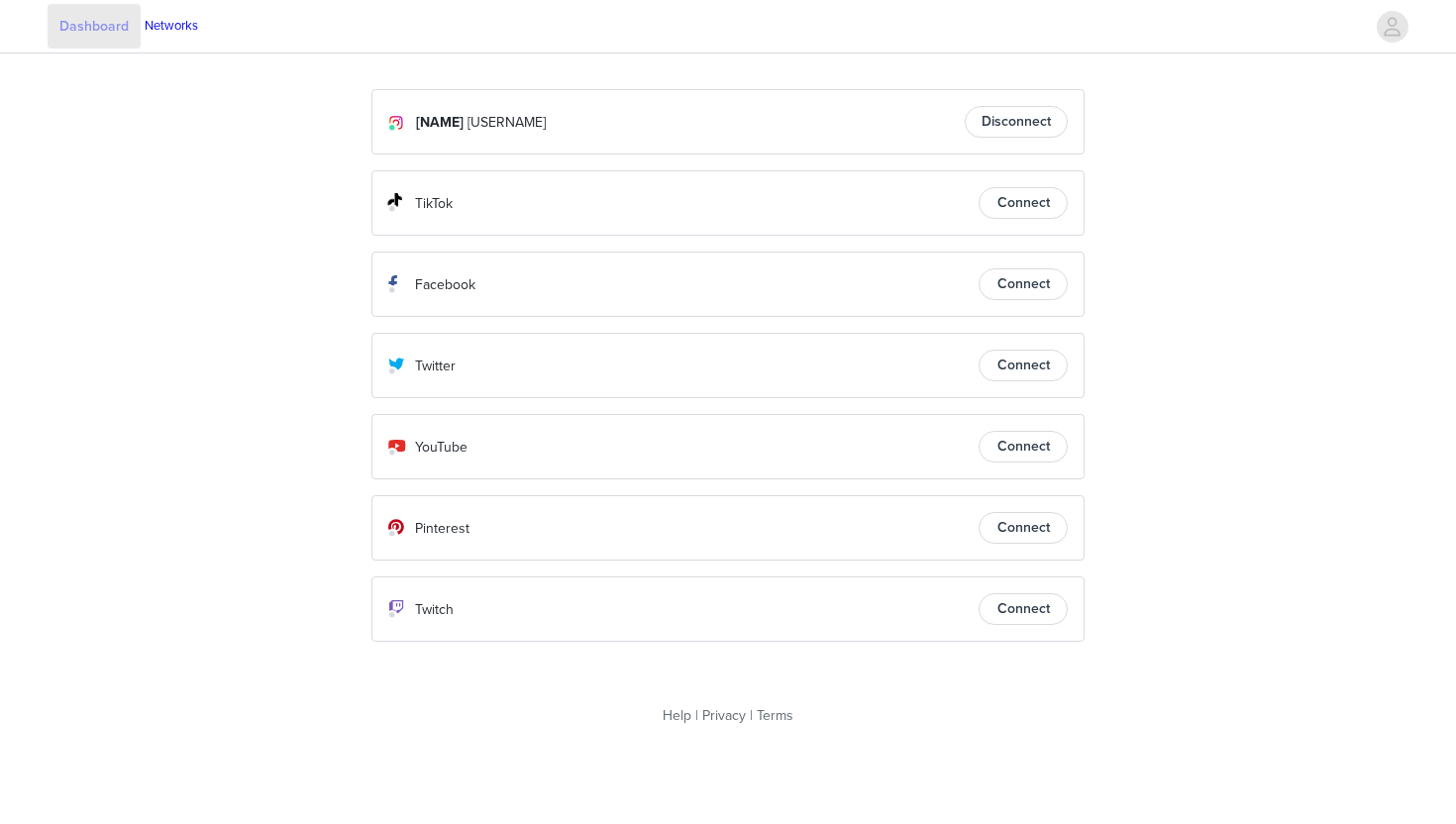 click on "Dashboard" at bounding box center [94, 26] 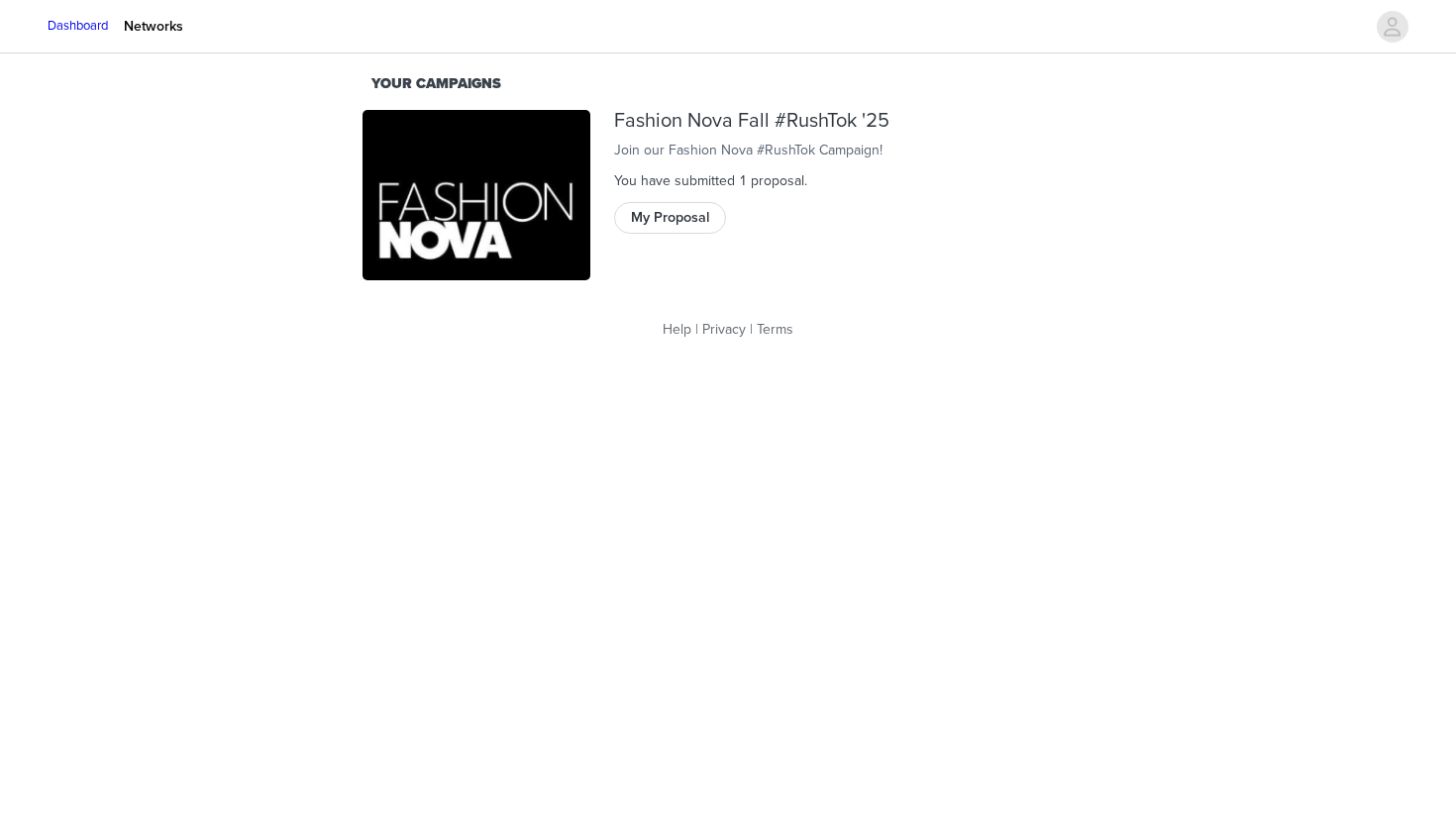 click at bounding box center [32, 27] 